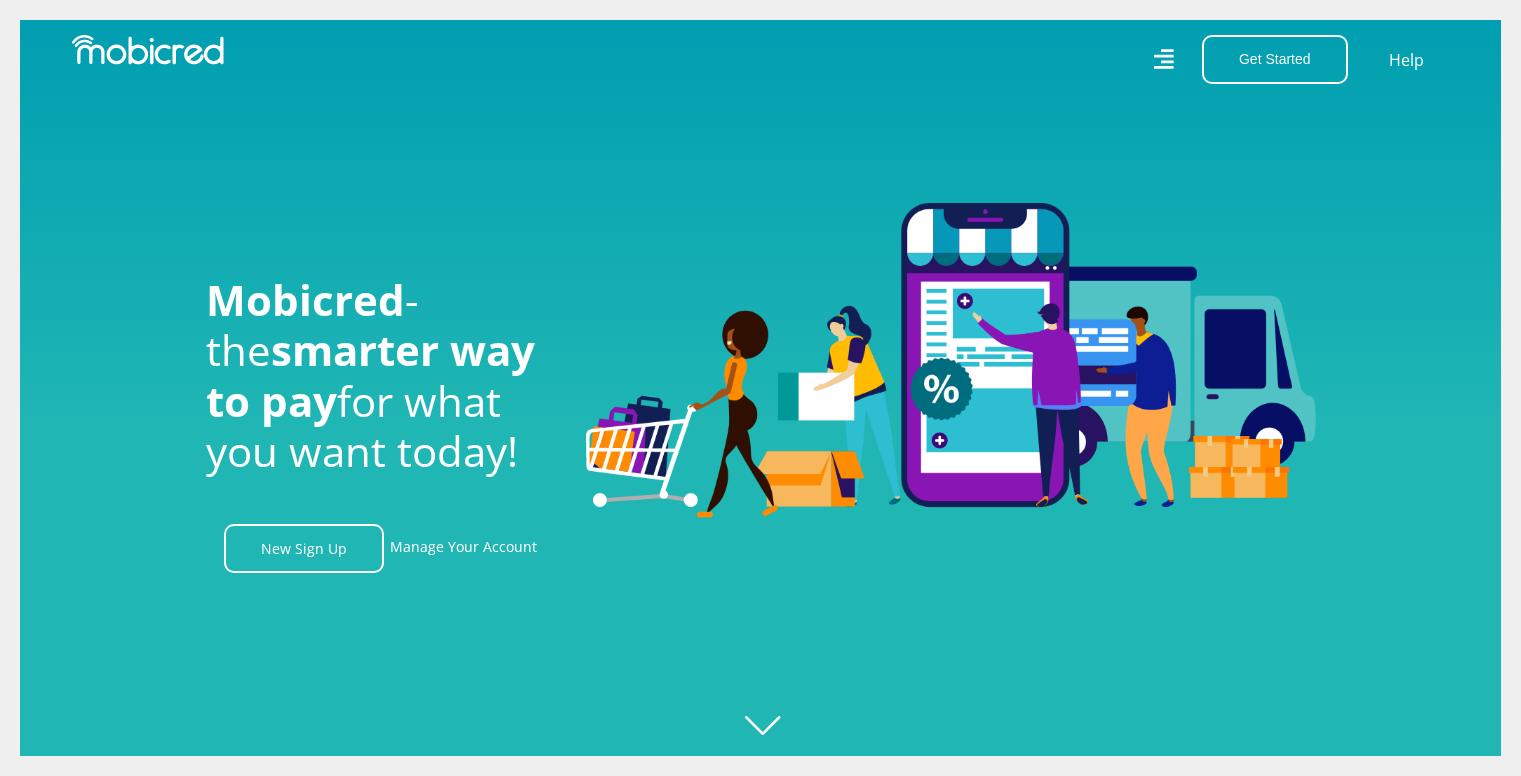 scroll, scrollTop: 35, scrollLeft: 0, axis: vertical 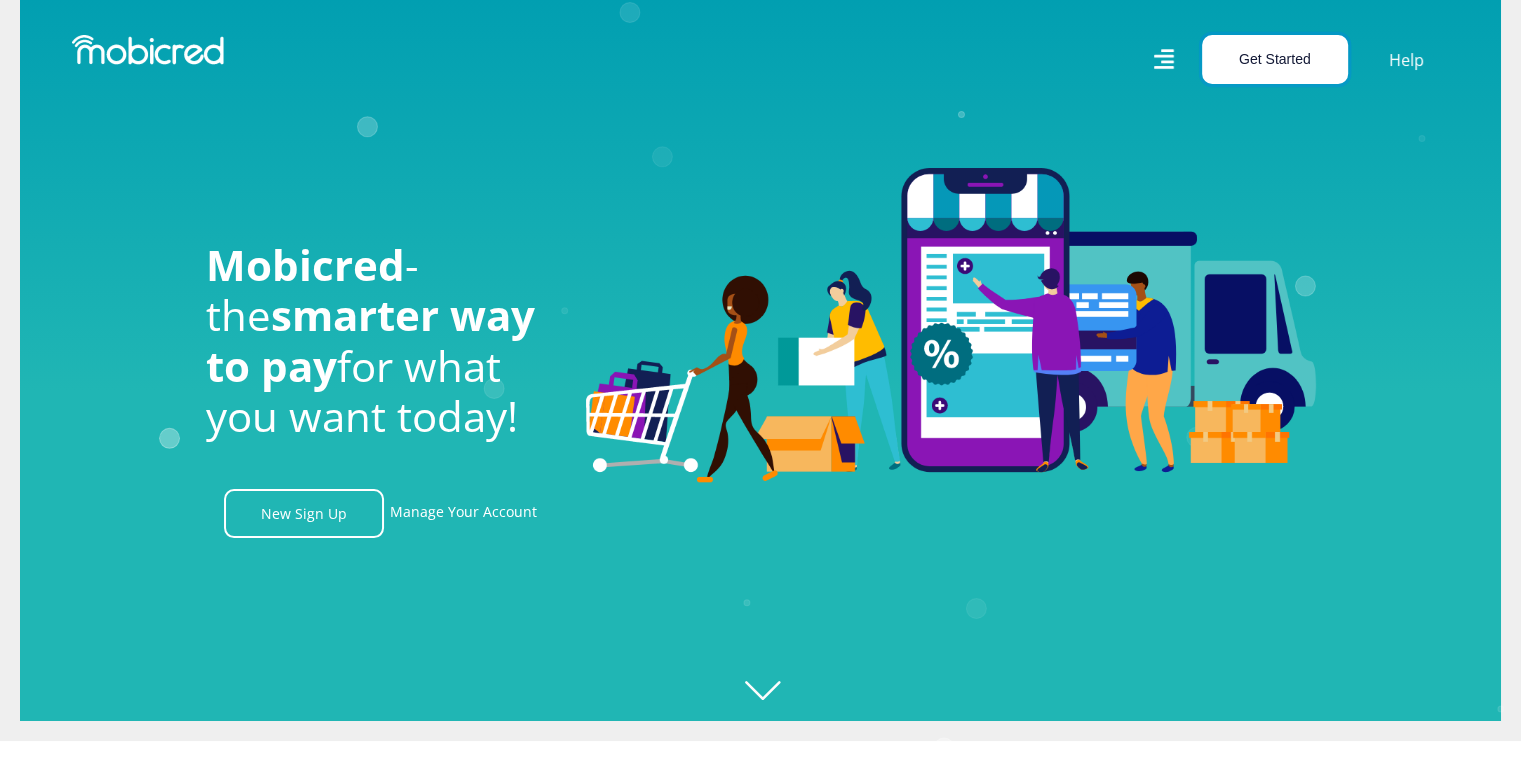 click on "Get Started" at bounding box center (1275, 59) 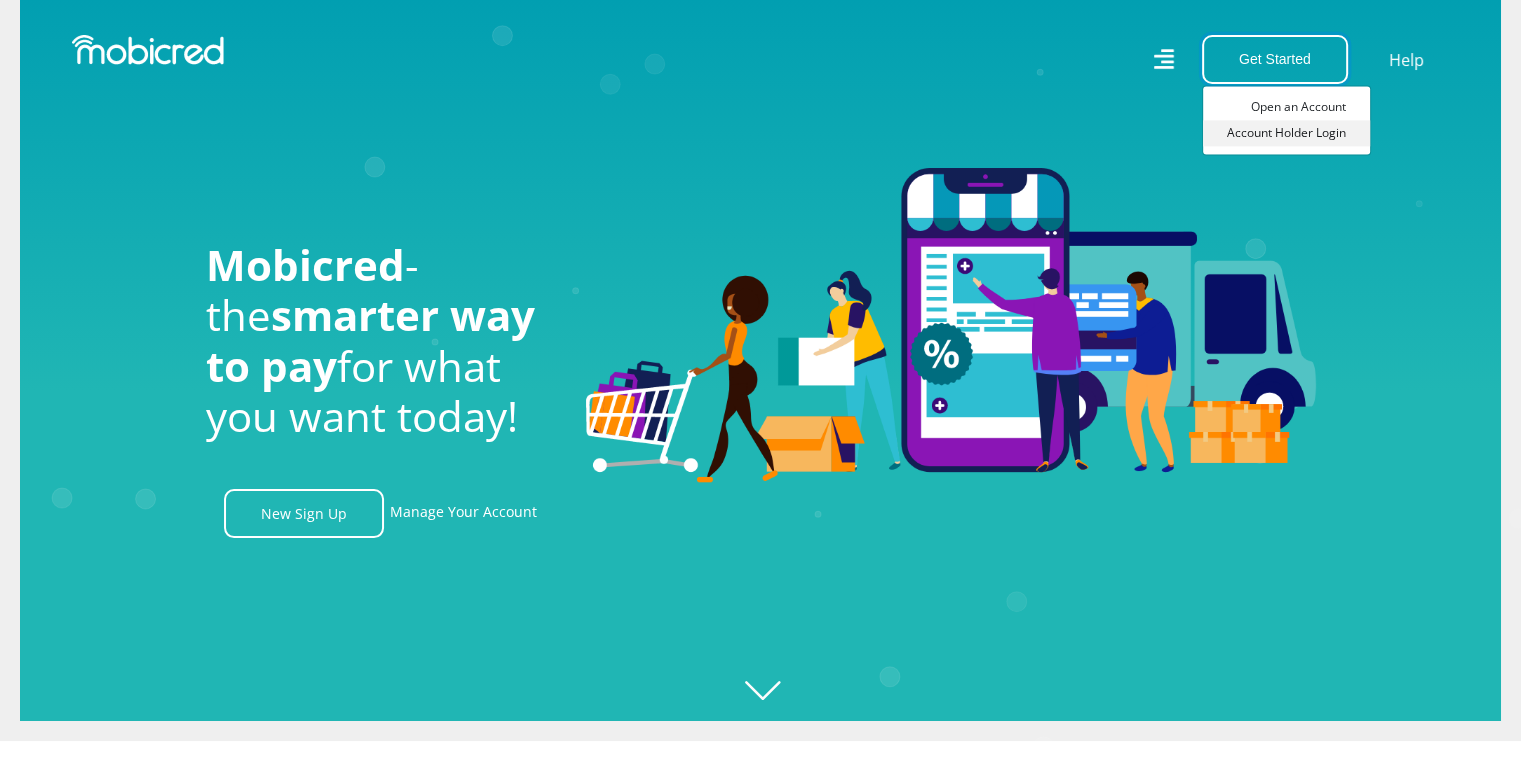 scroll, scrollTop: 0, scrollLeft: 2564, axis: horizontal 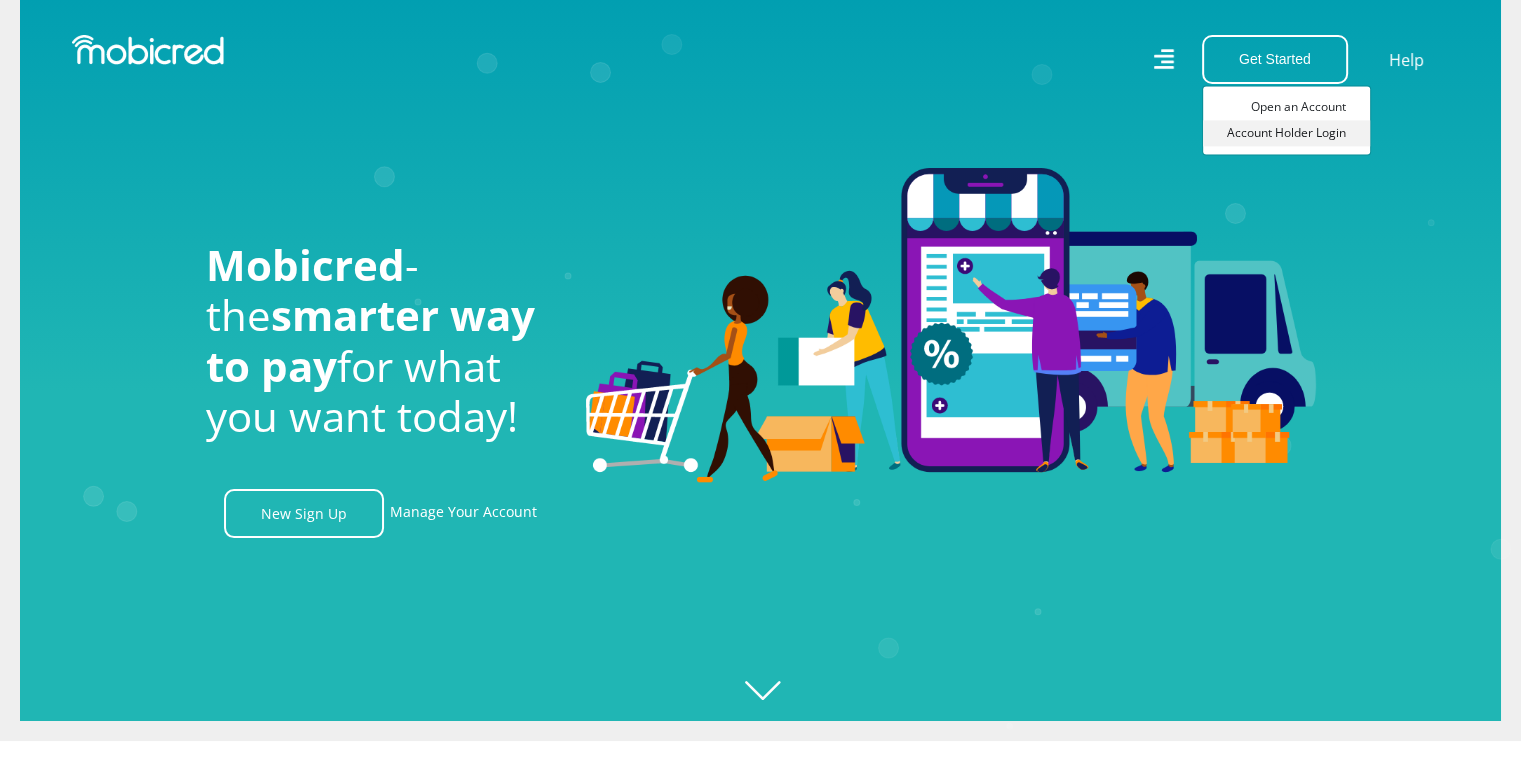 click on "Account Holder Login" at bounding box center [1286, 133] 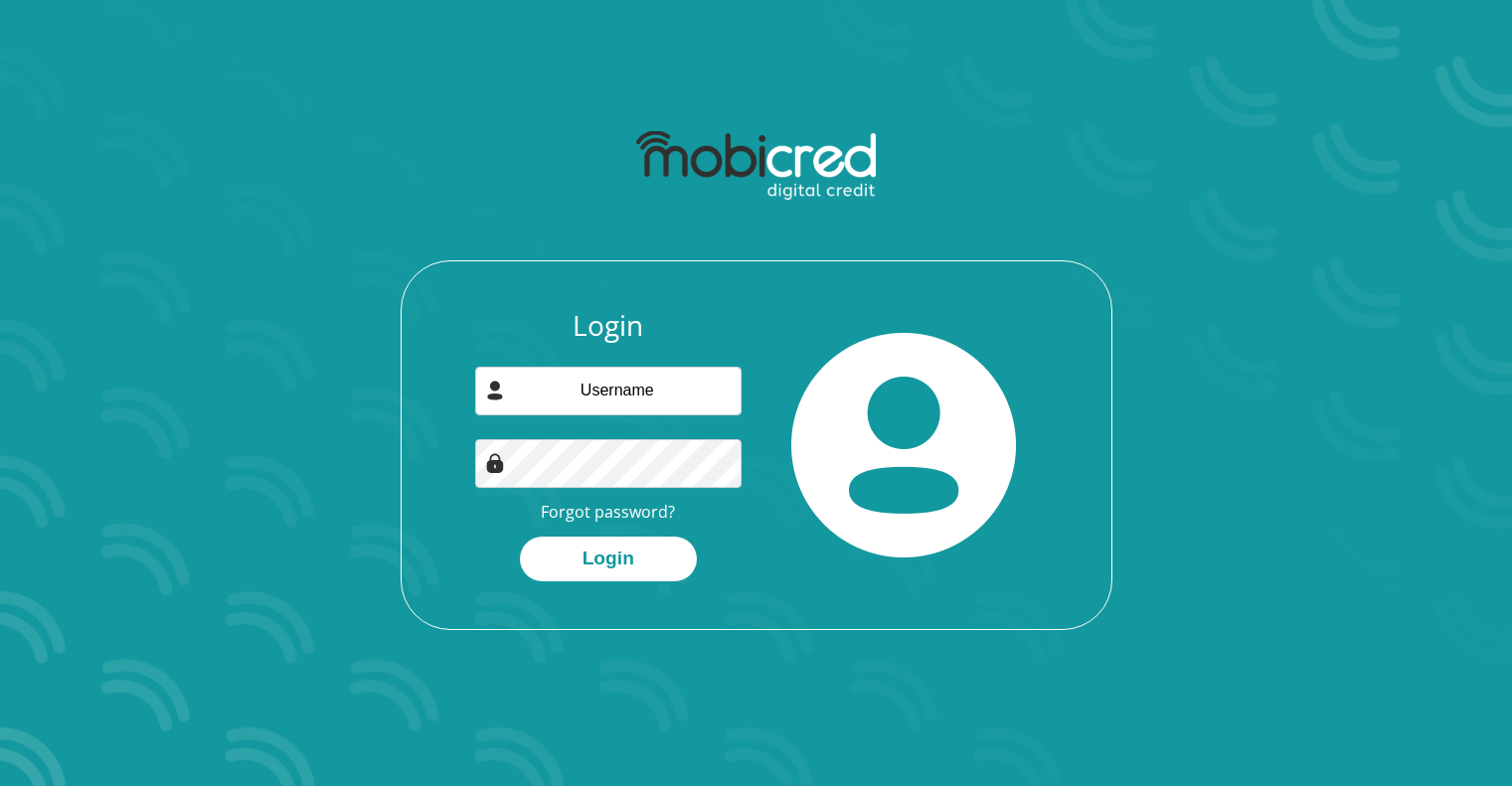 scroll, scrollTop: 0, scrollLeft: 0, axis: both 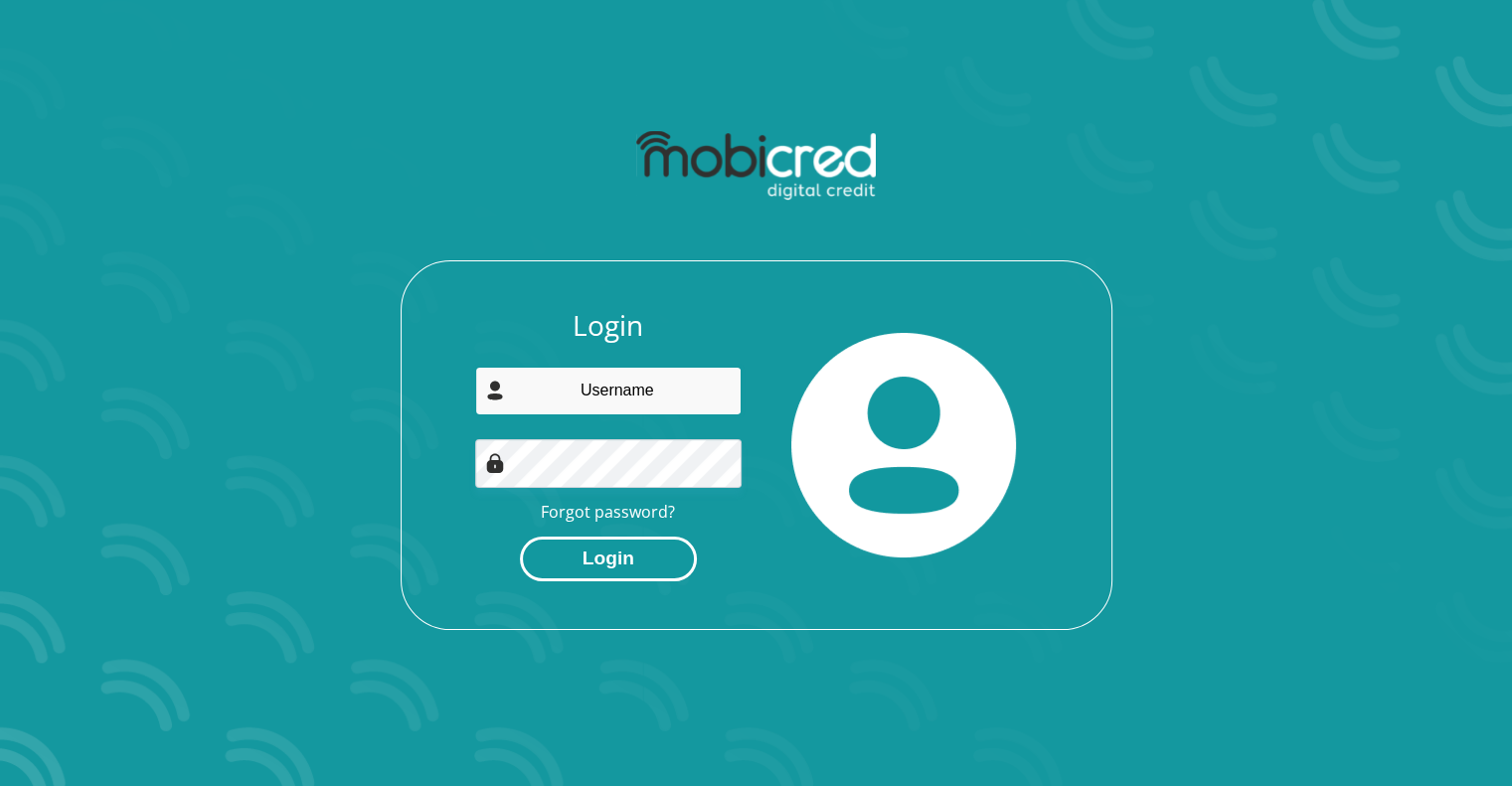 type on "motsimotsaa@gmail.com" 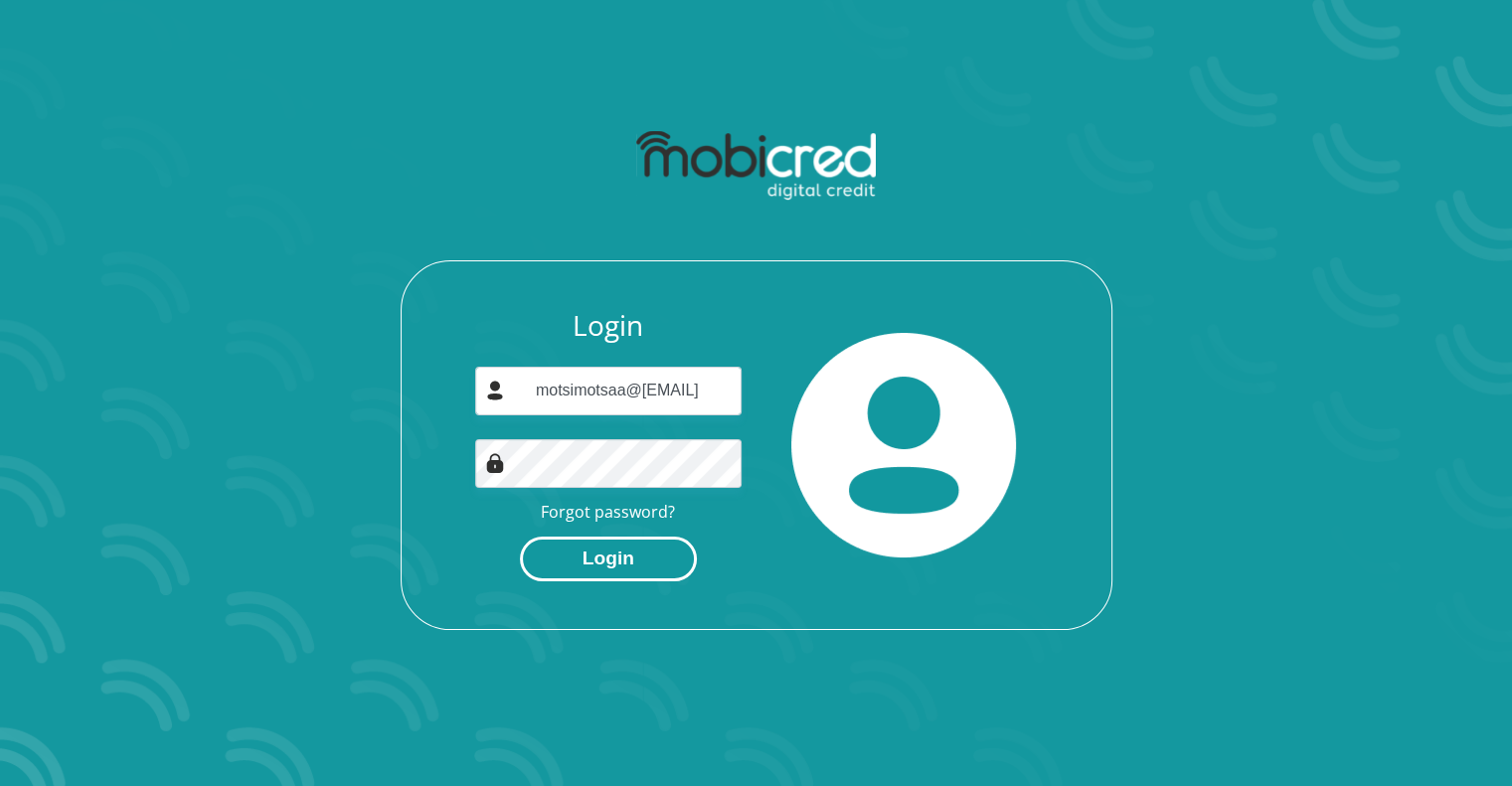 click on "Login" at bounding box center (608, 558) 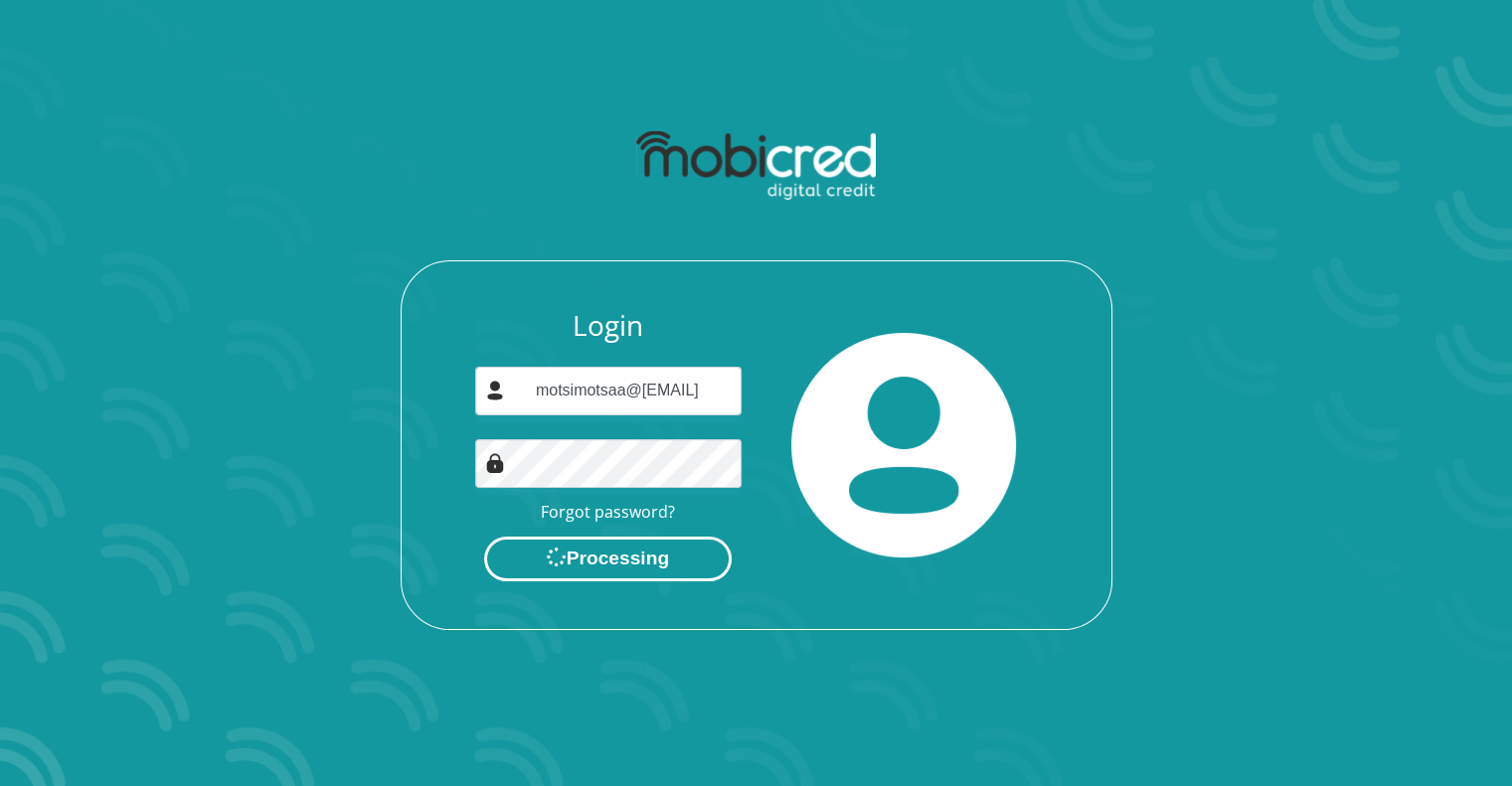 scroll, scrollTop: 0, scrollLeft: 0, axis: both 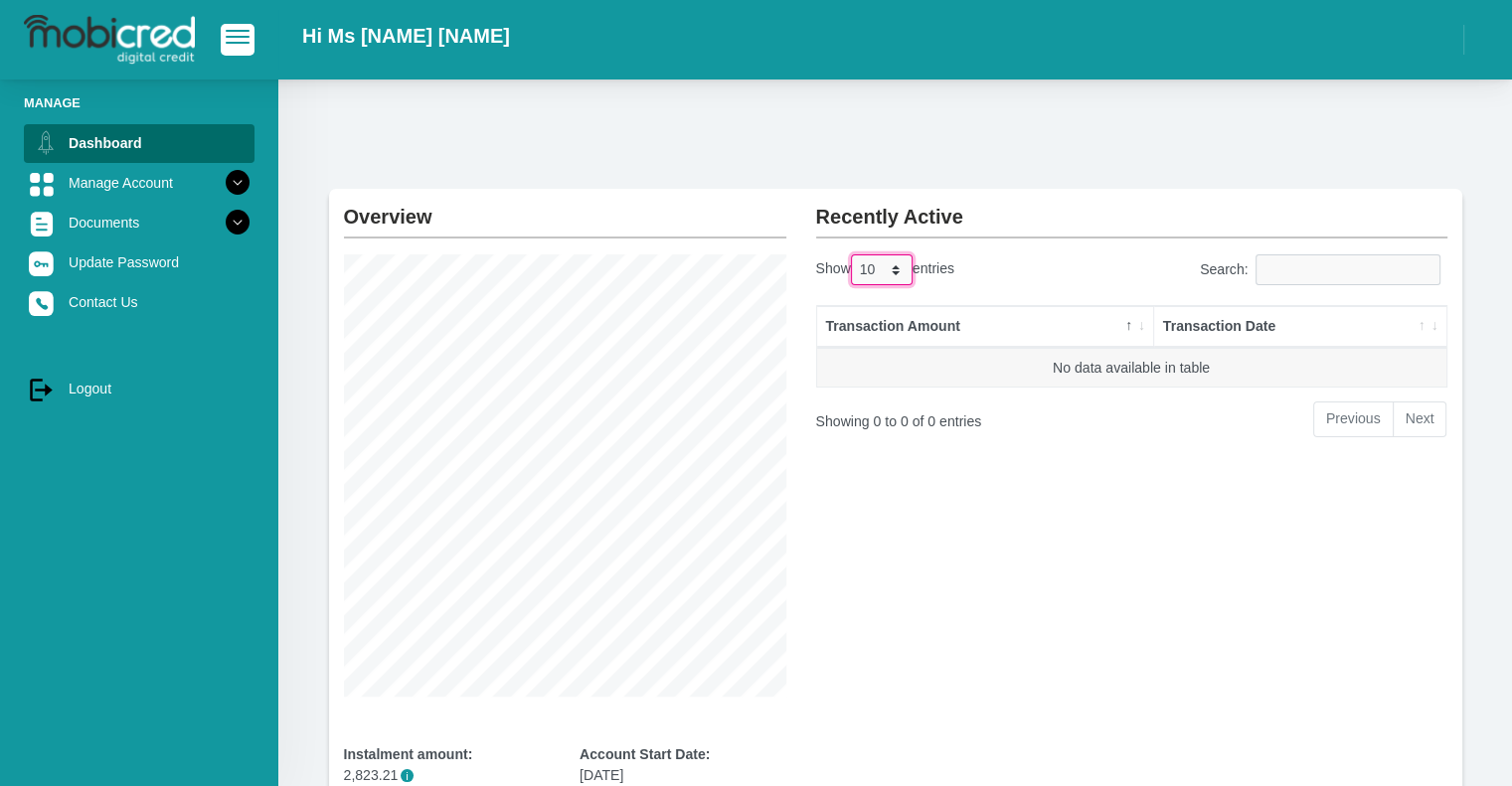 click on "10 25 50 100" at bounding box center (882, 269) 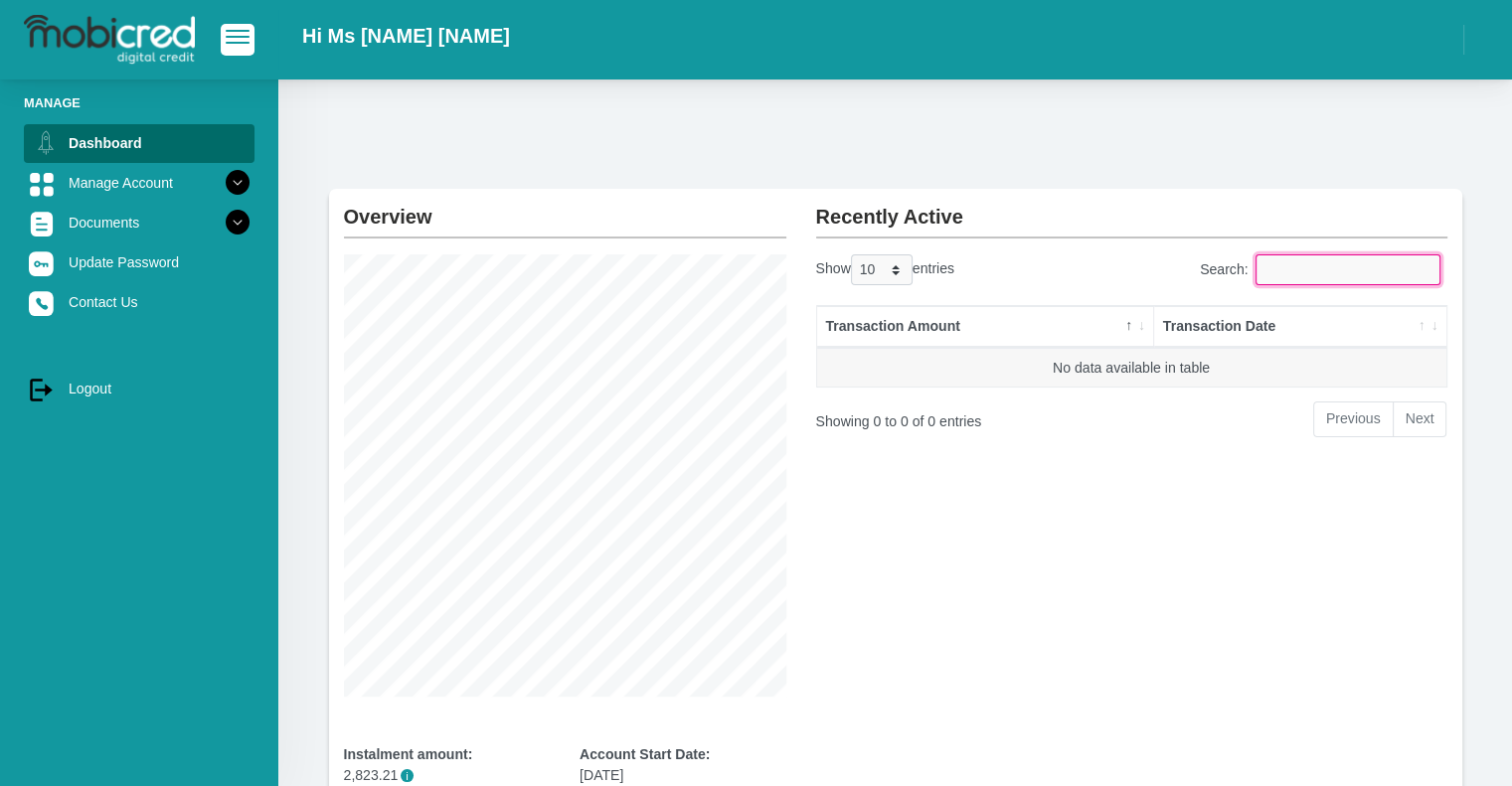 click on "Search:" at bounding box center [1348, 269] 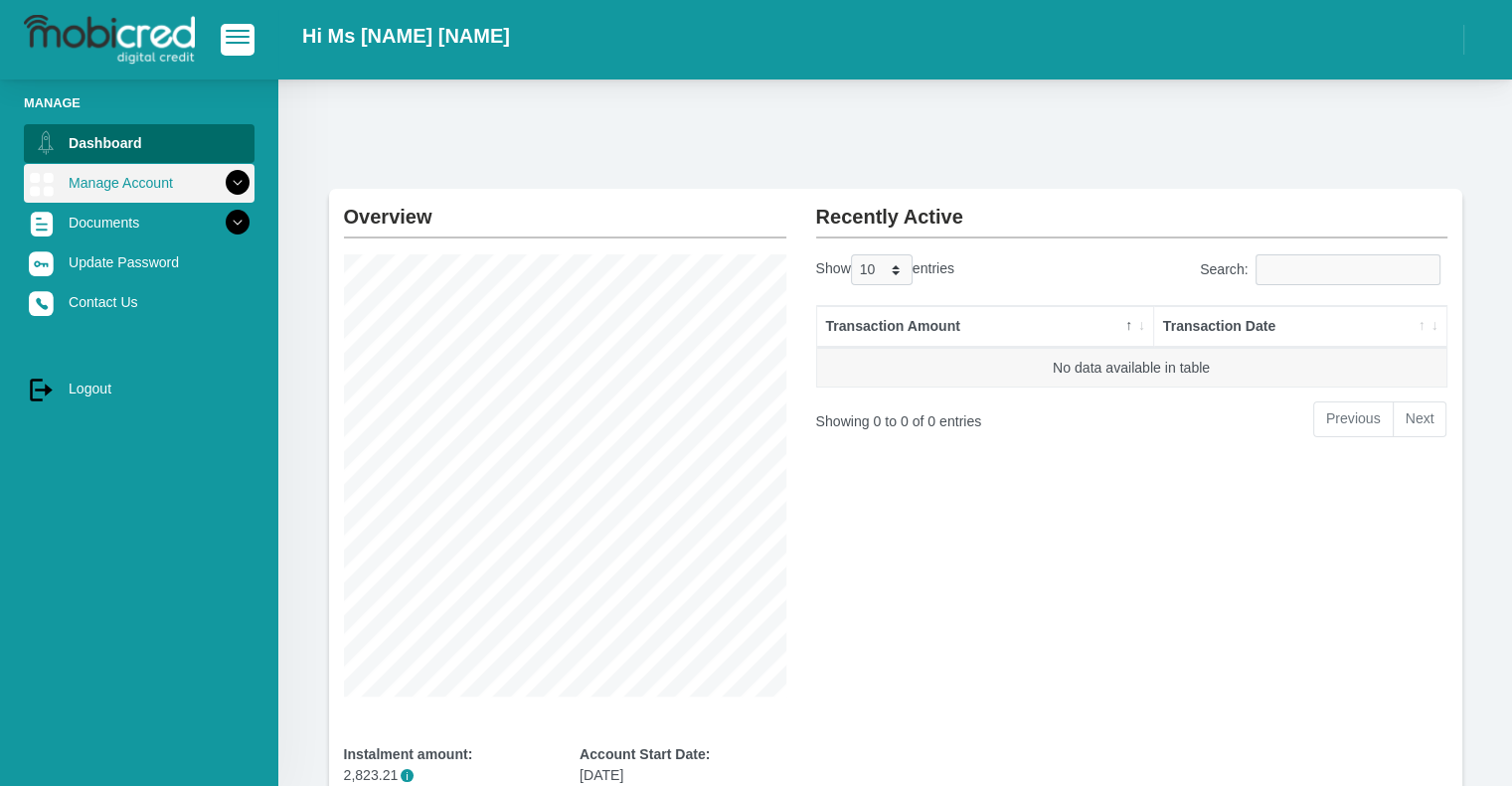 click on "Manage Account" at bounding box center (139, 183) 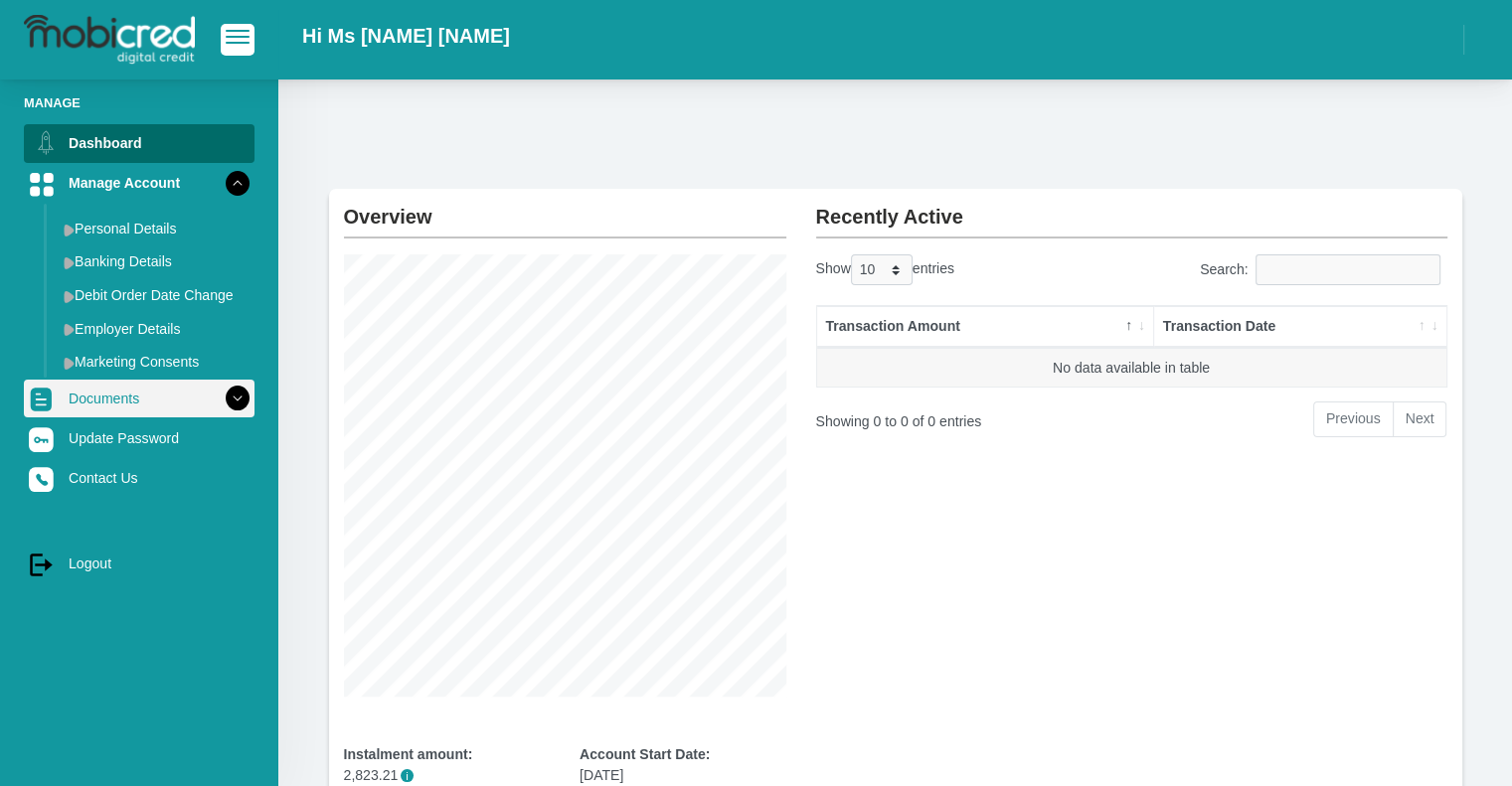 click on "Documents" at bounding box center [139, 398] 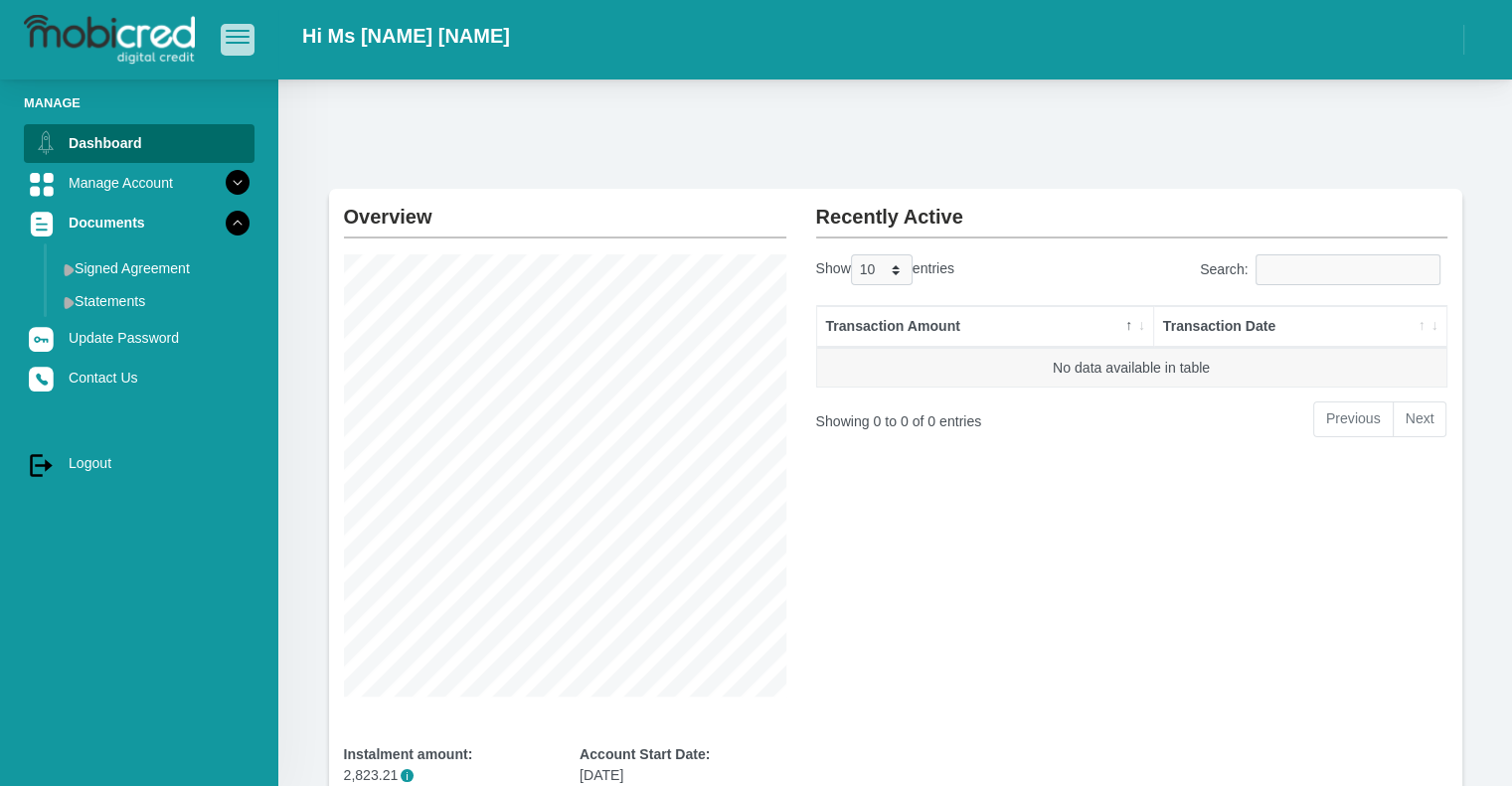 click at bounding box center (238, 31) 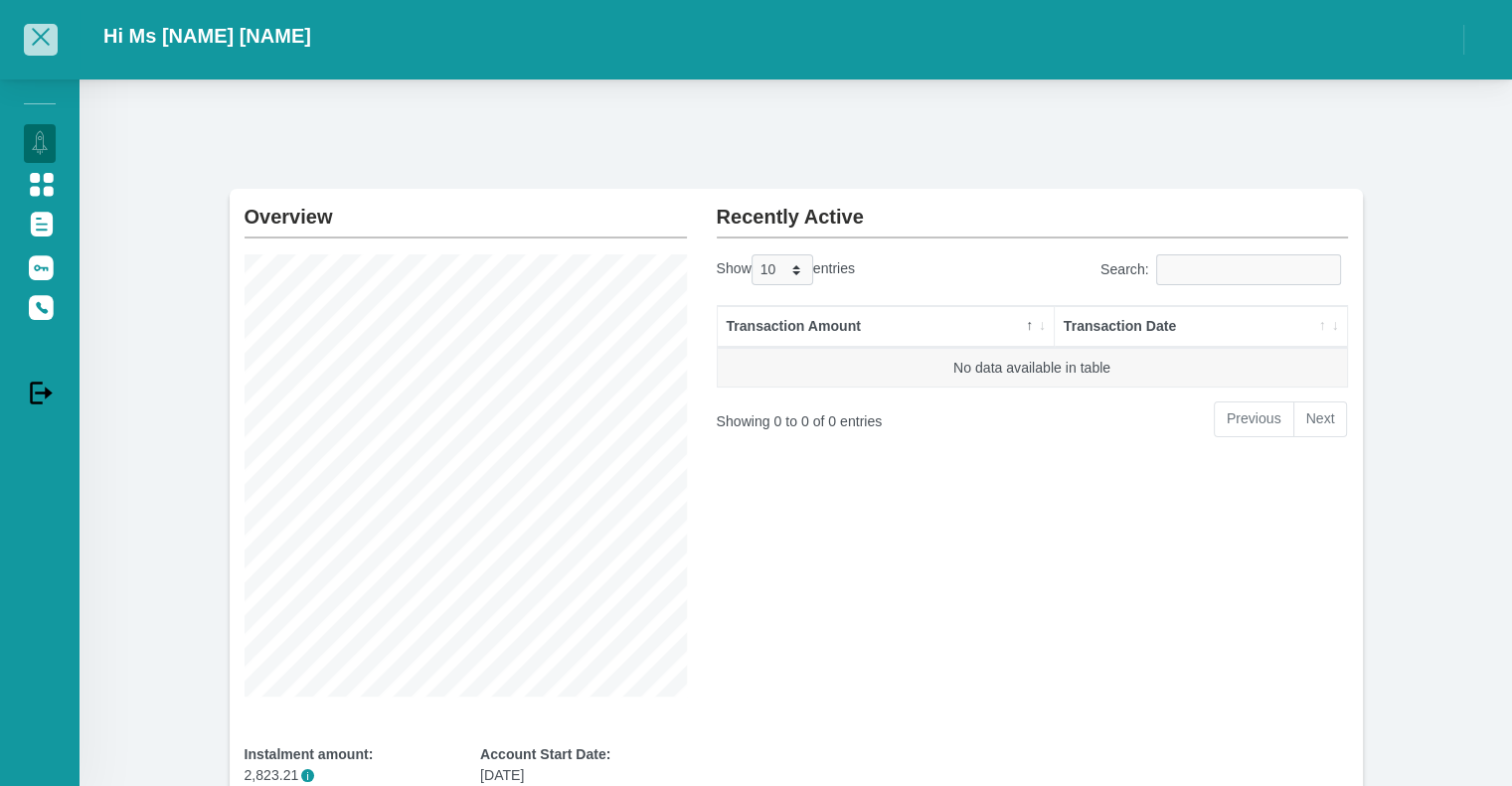 click at bounding box center [41, 39] 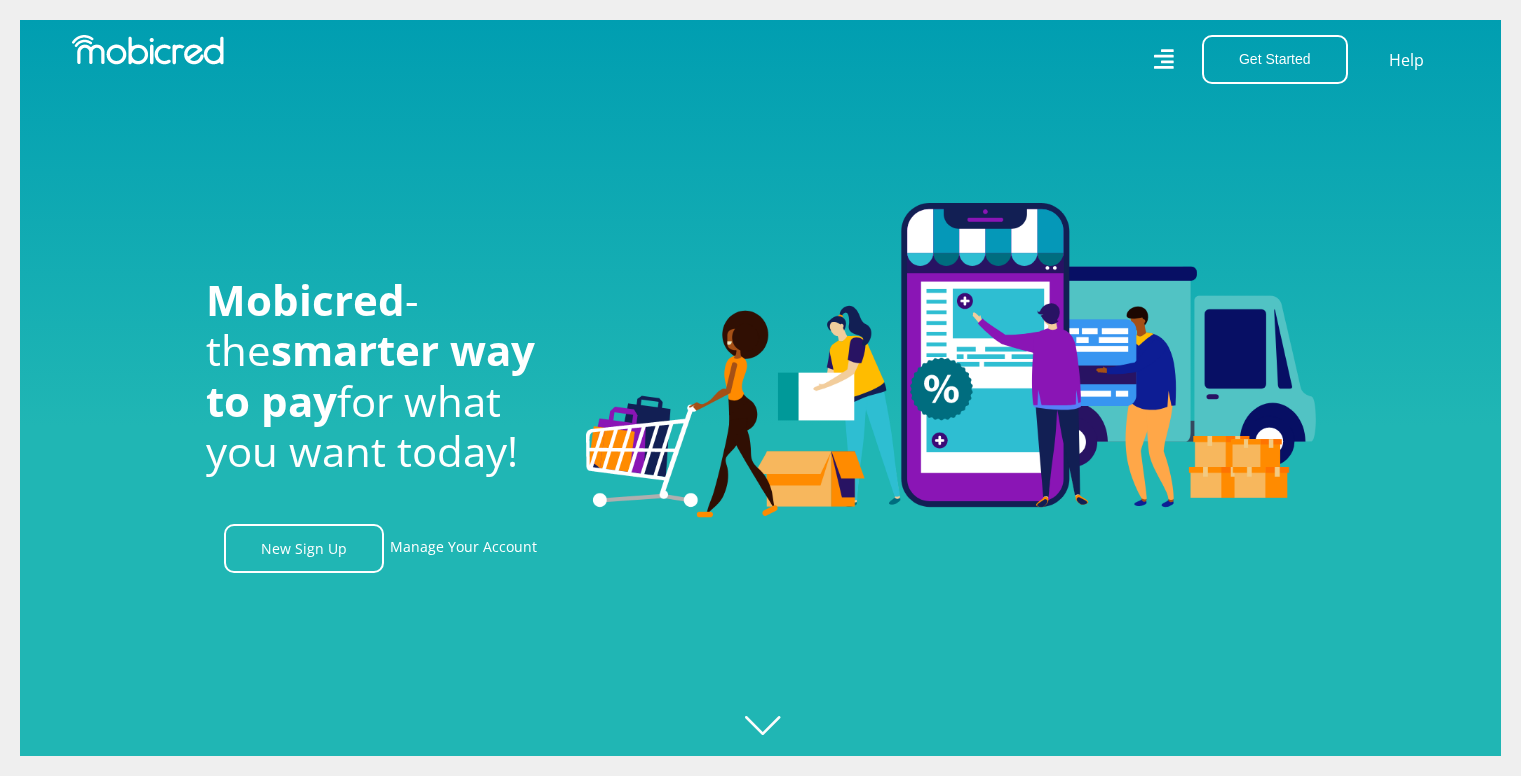 scroll, scrollTop: 0, scrollLeft: 0, axis: both 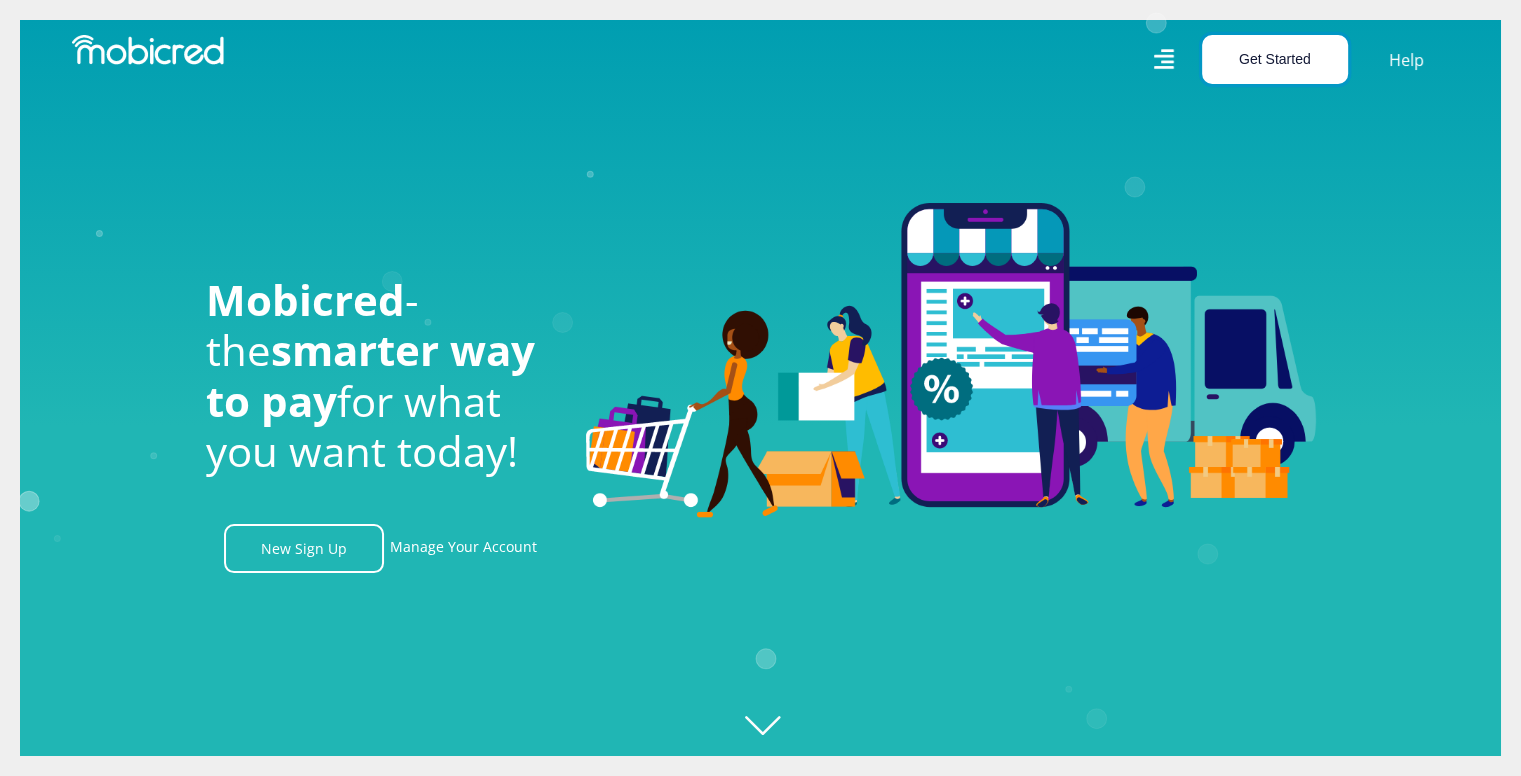 click on "Get Started" at bounding box center (1275, 59) 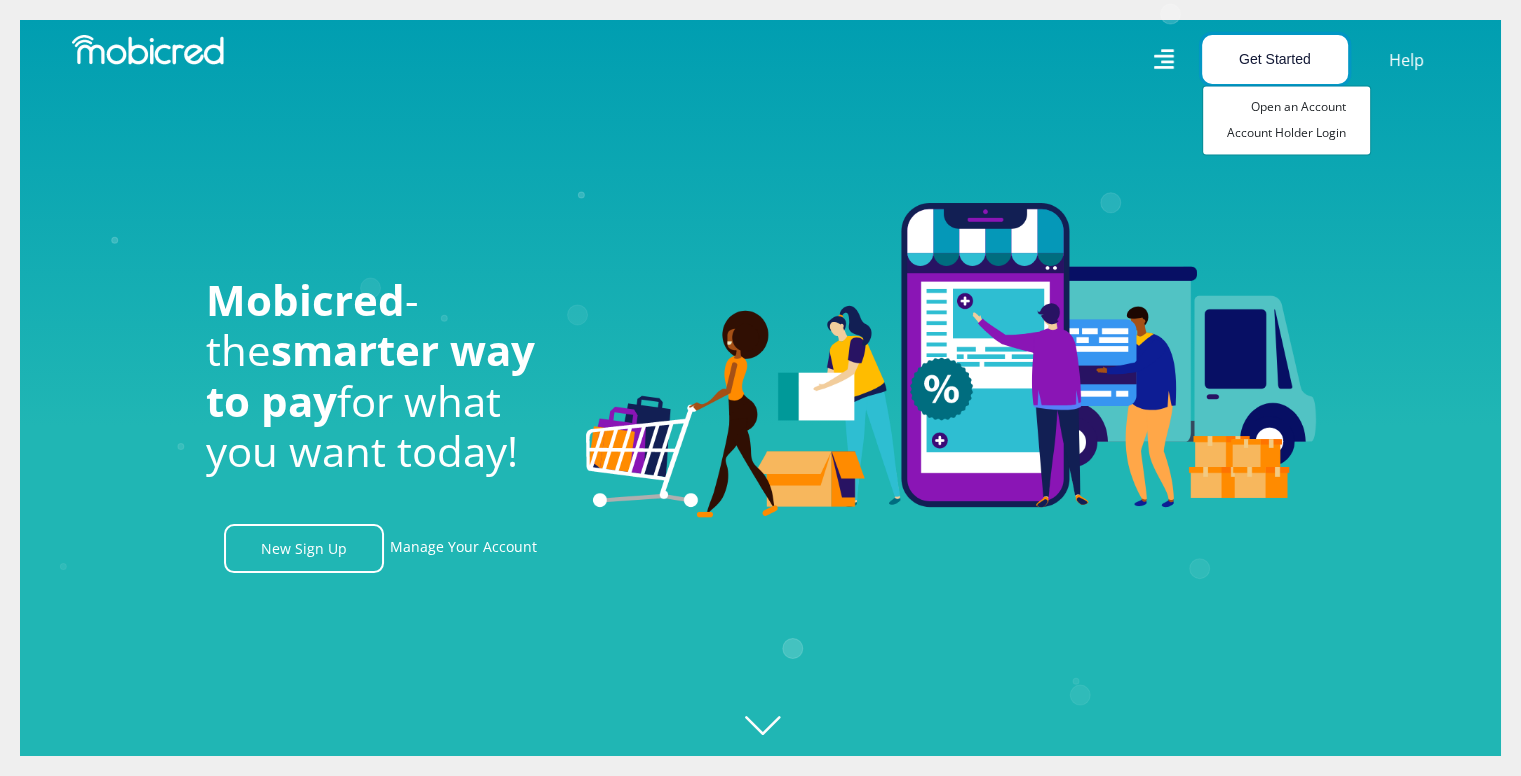 scroll, scrollTop: 0, scrollLeft: 1424, axis: horizontal 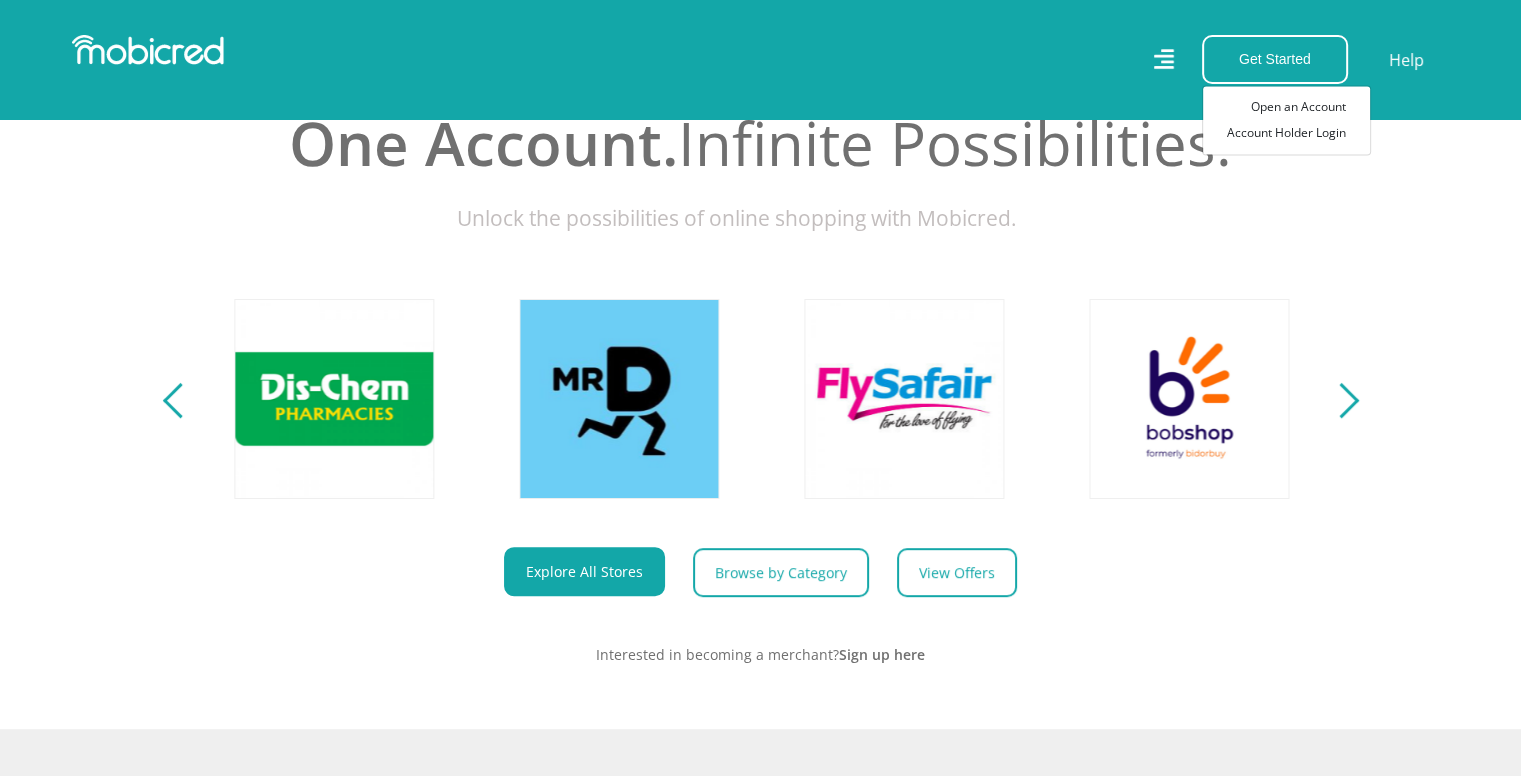 click at bounding box center [1340, 400] 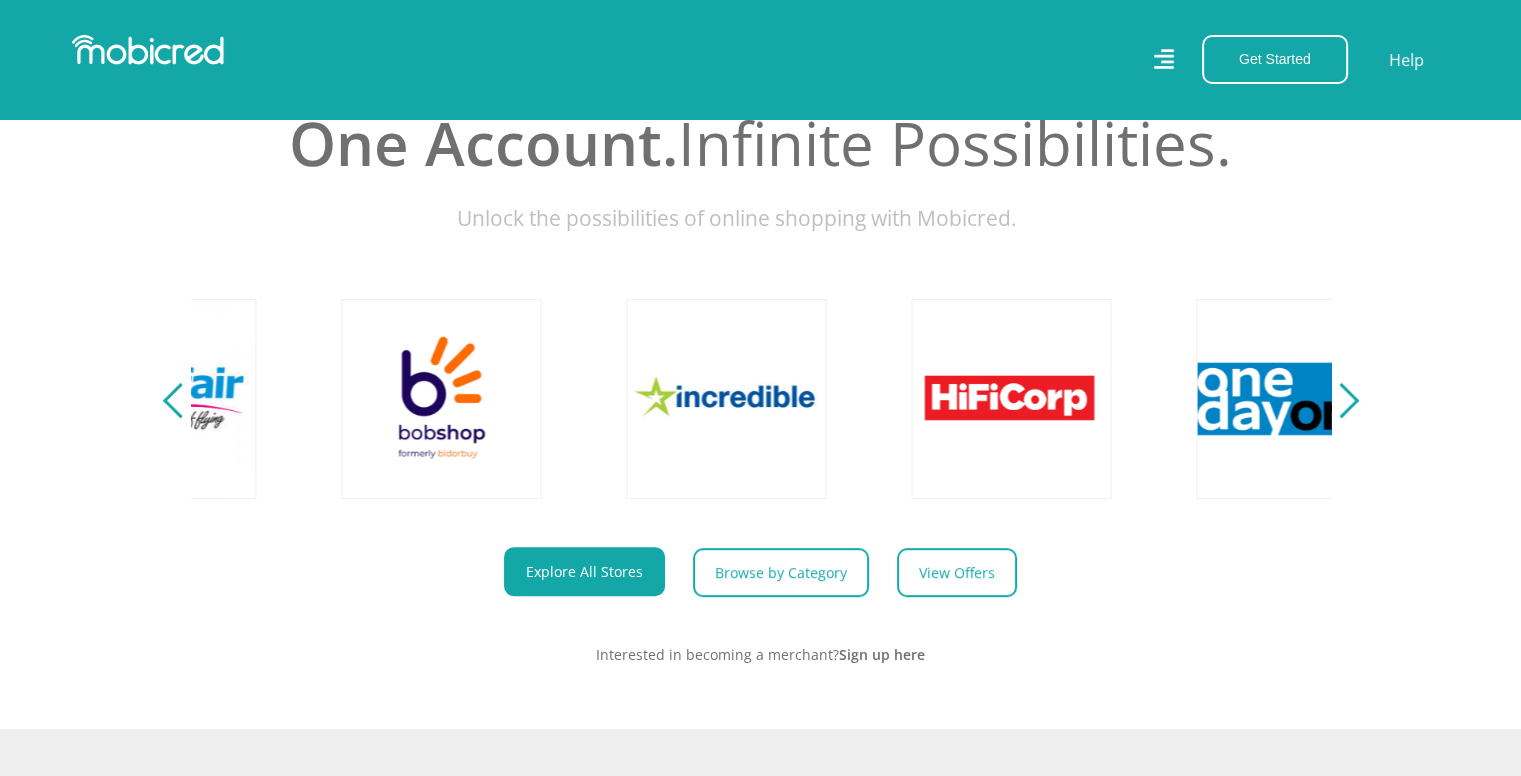 scroll, scrollTop: 0, scrollLeft: 3704, axis: horizontal 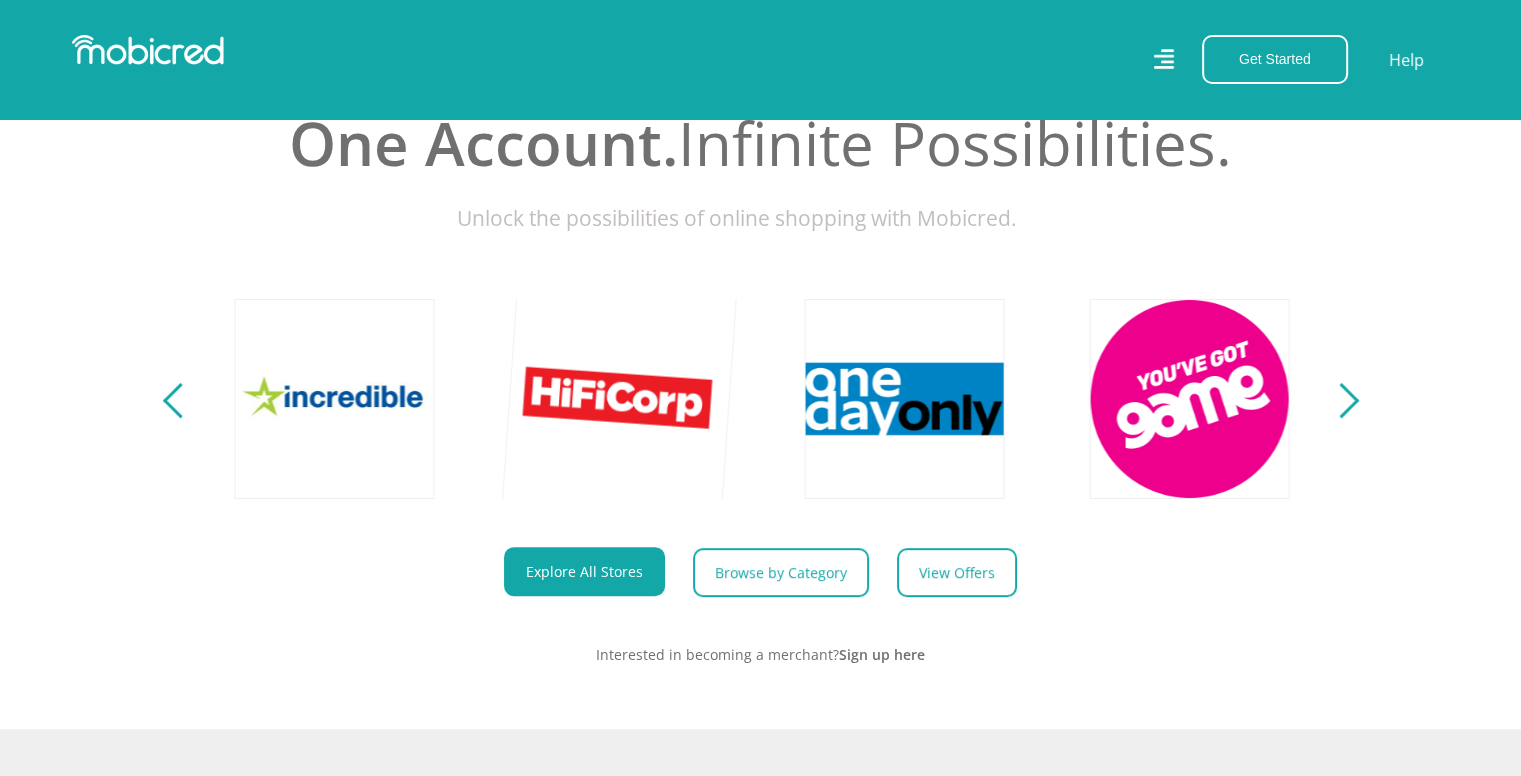 click at bounding box center [619, 398] 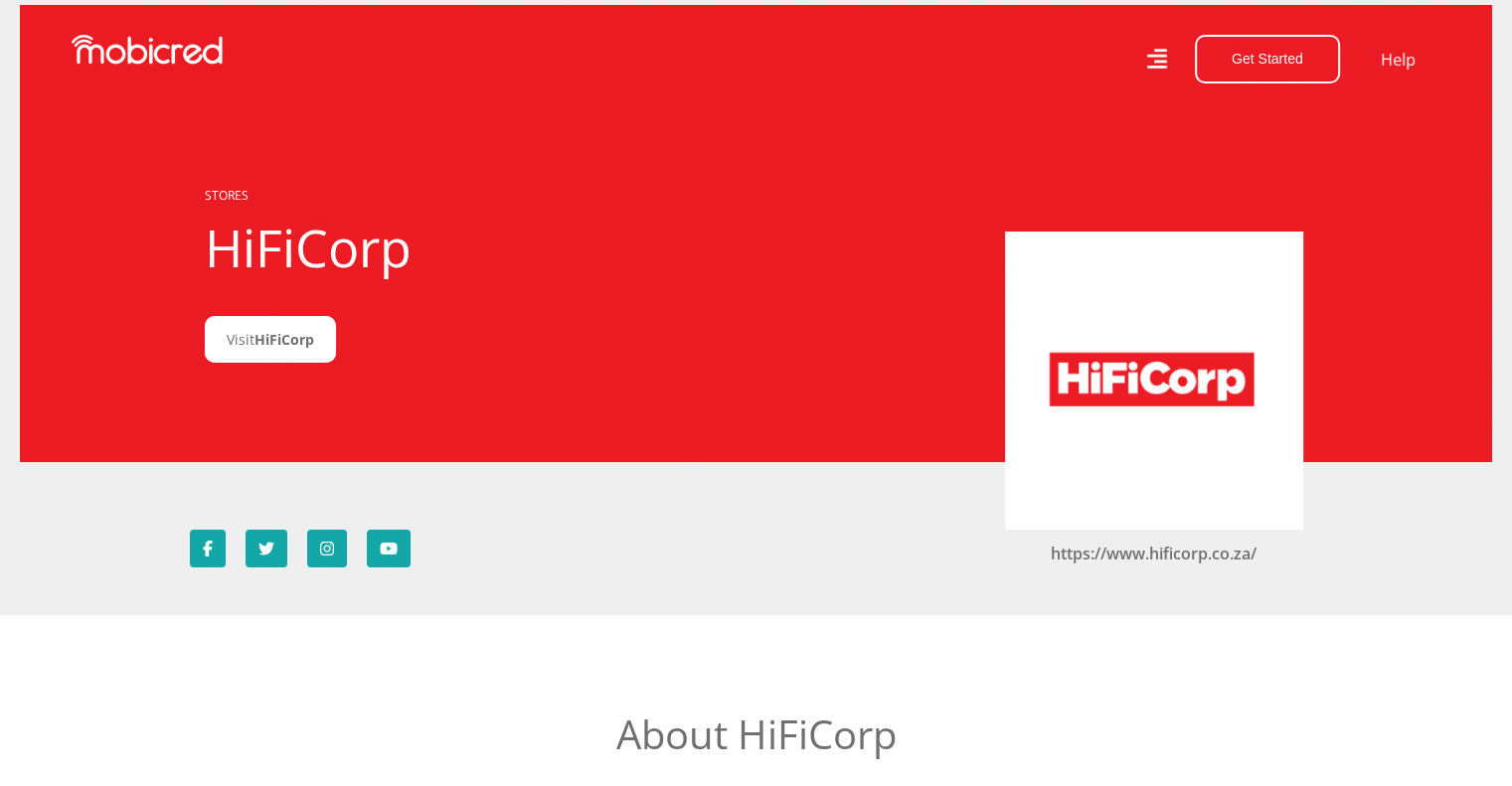 scroll, scrollTop: 8, scrollLeft: 0, axis: vertical 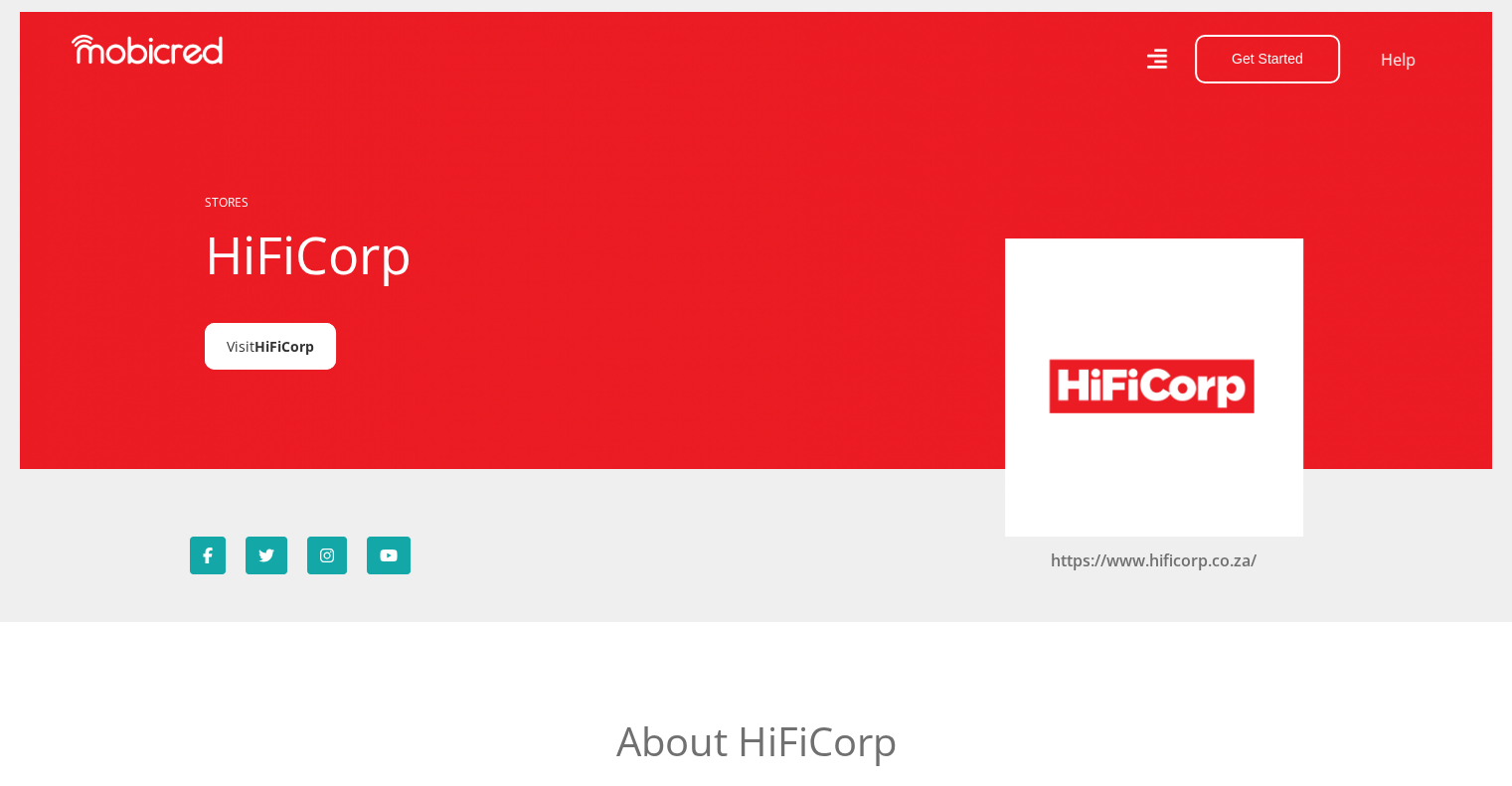 click on "HiFiCorp" at bounding box center (284, 346) 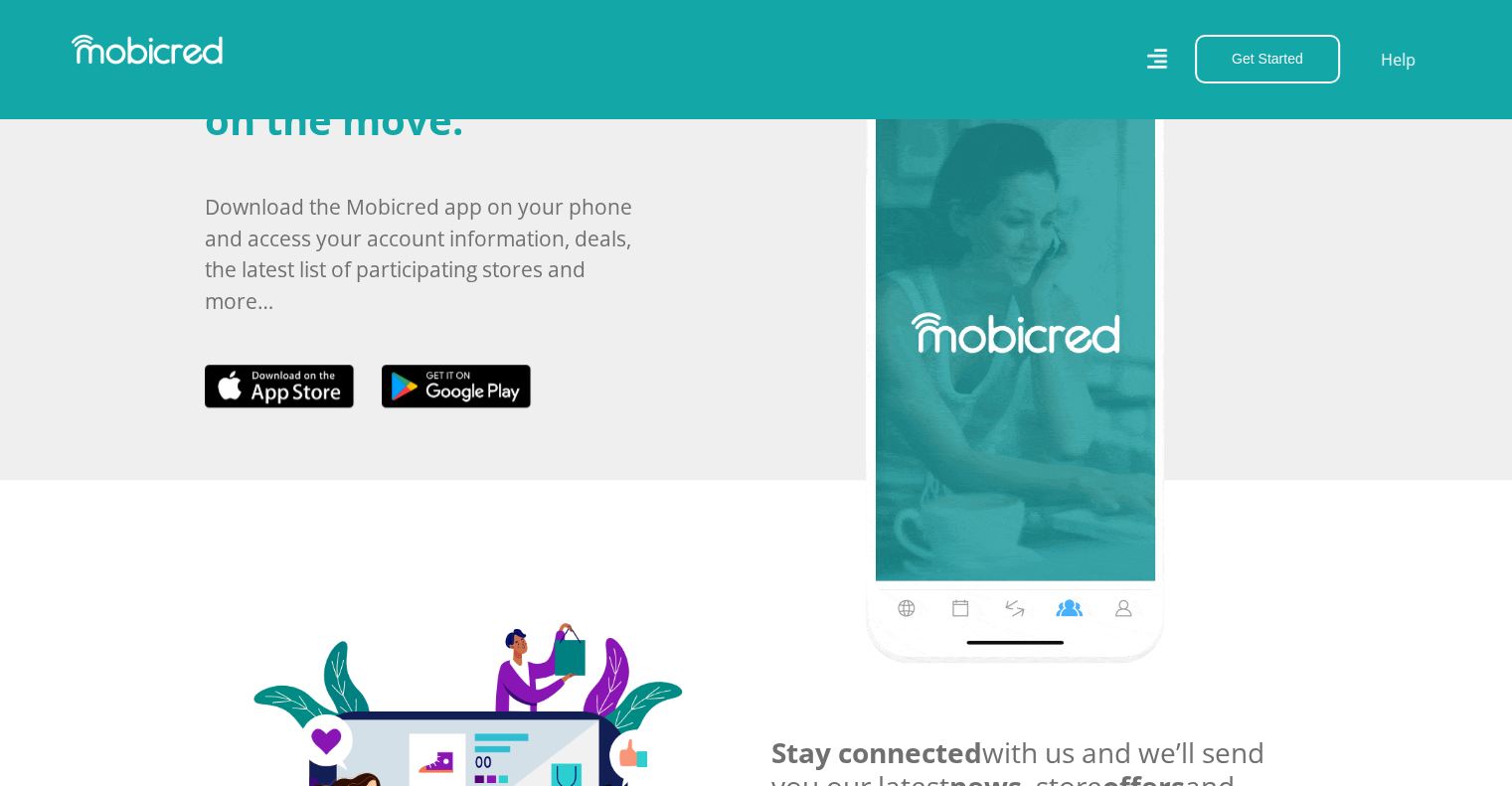 scroll, scrollTop: 1073, scrollLeft: 0, axis: vertical 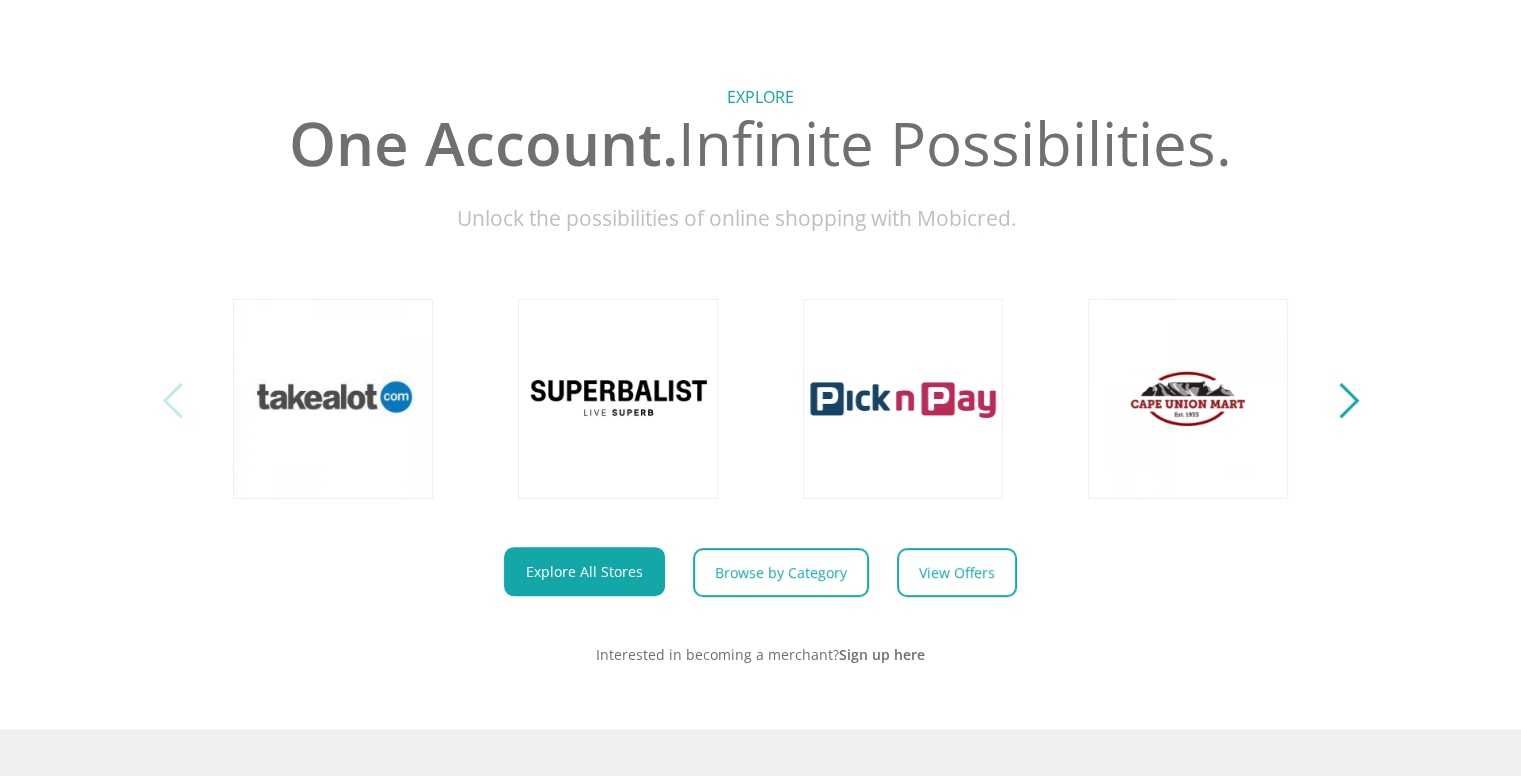 click at bounding box center [1340, 400] 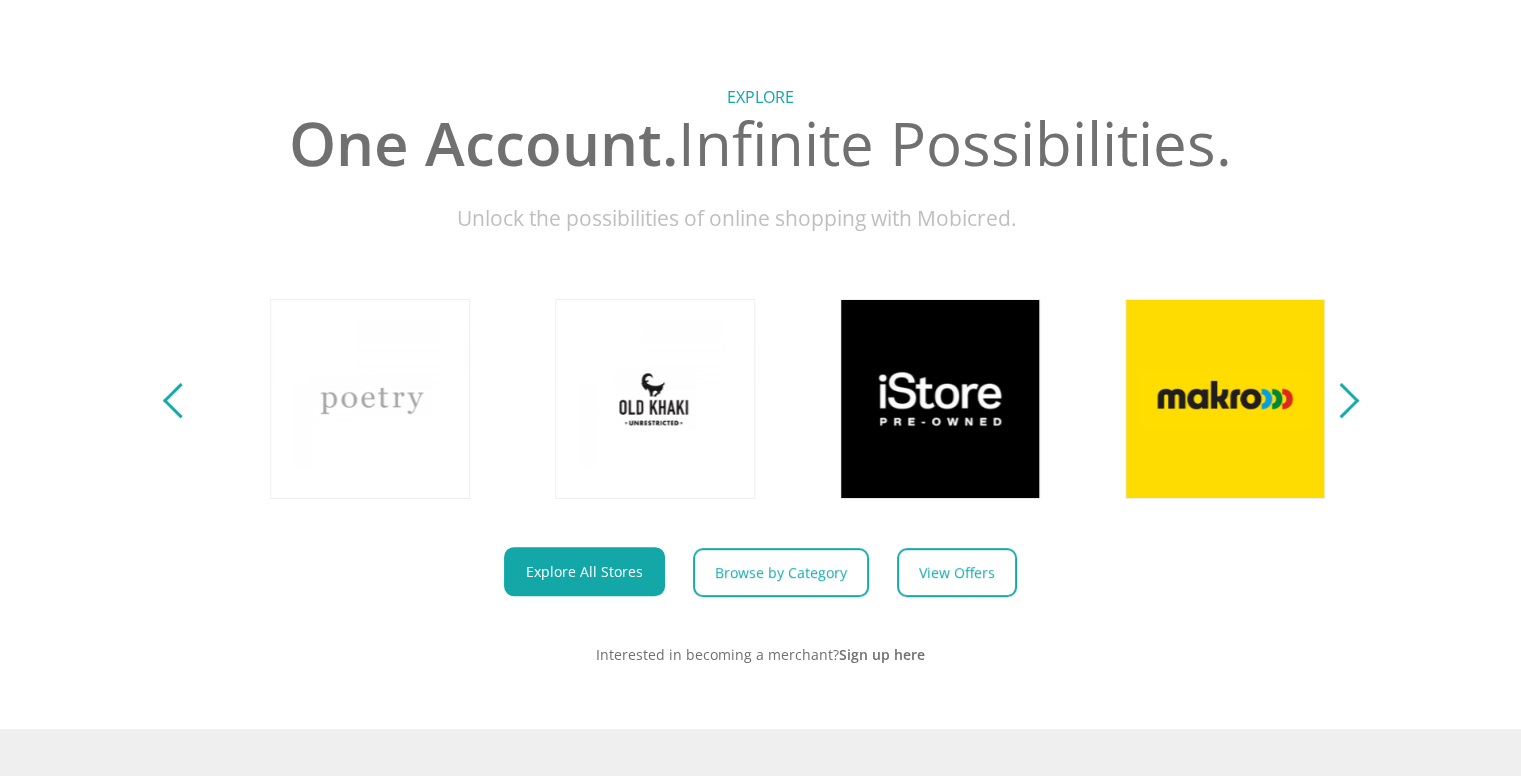 scroll, scrollTop: 0, scrollLeft: 1140, axis: horizontal 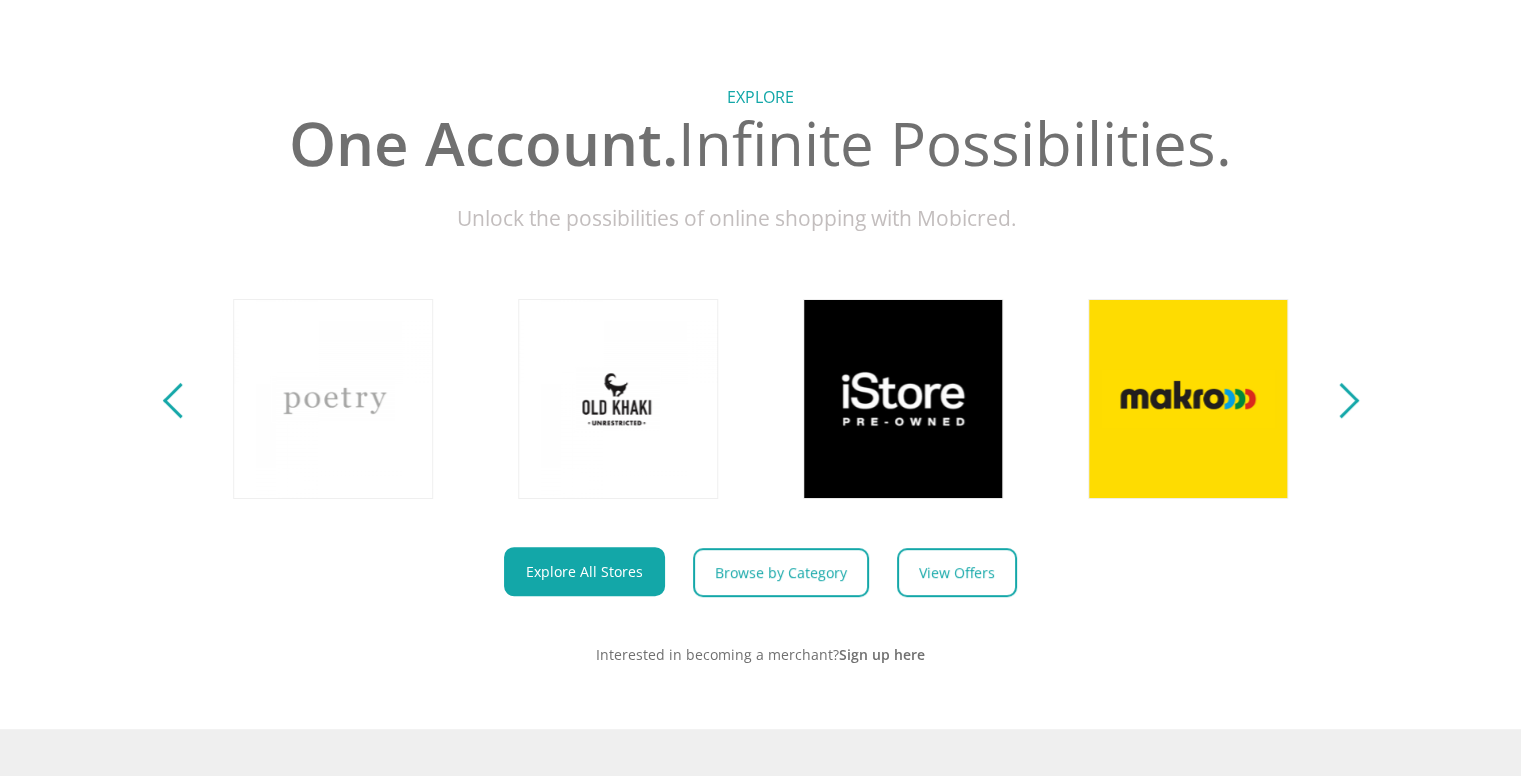 click at bounding box center (1340, 400) 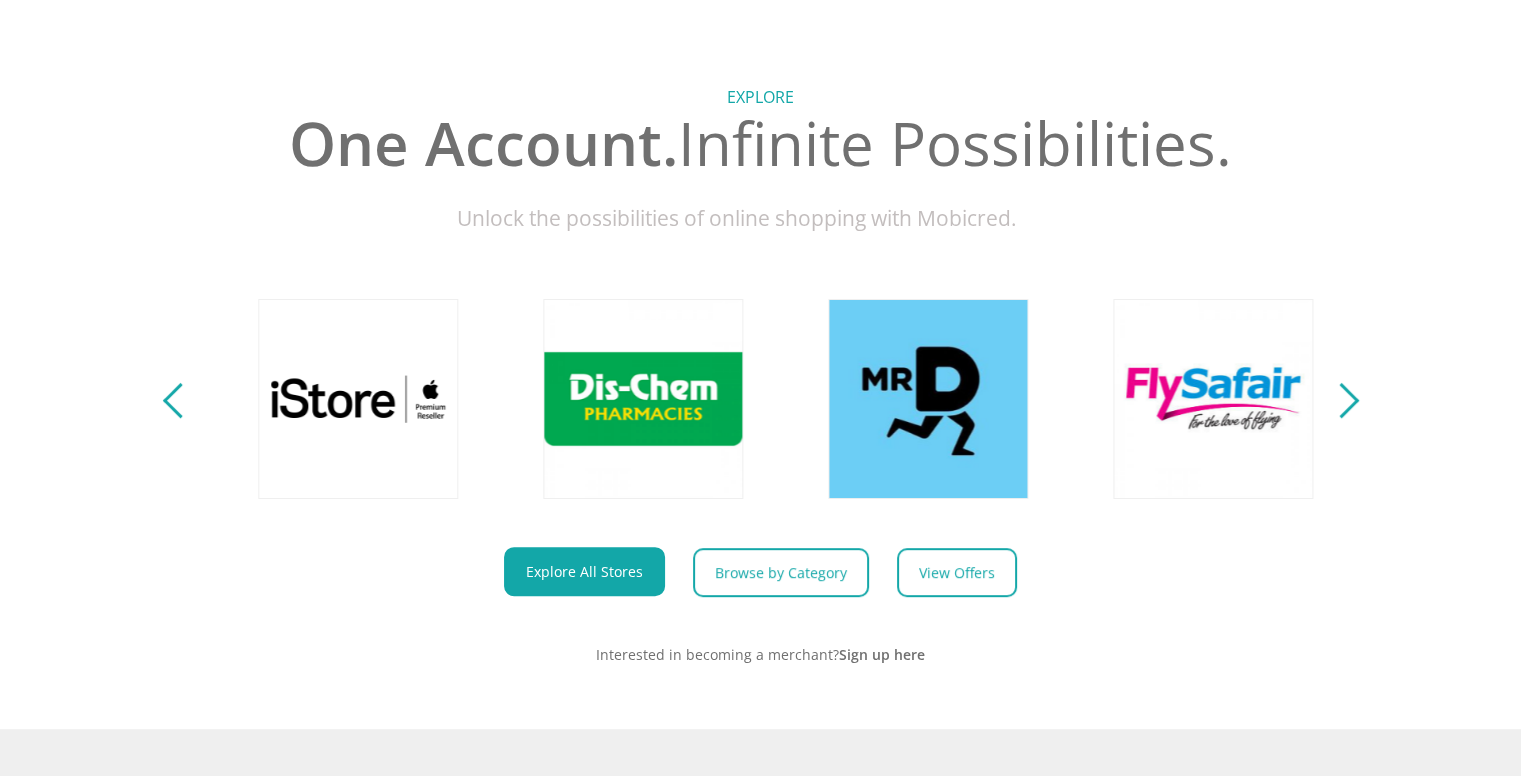 scroll, scrollTop: 0, scrollLeft: 2280, axis: horizontal 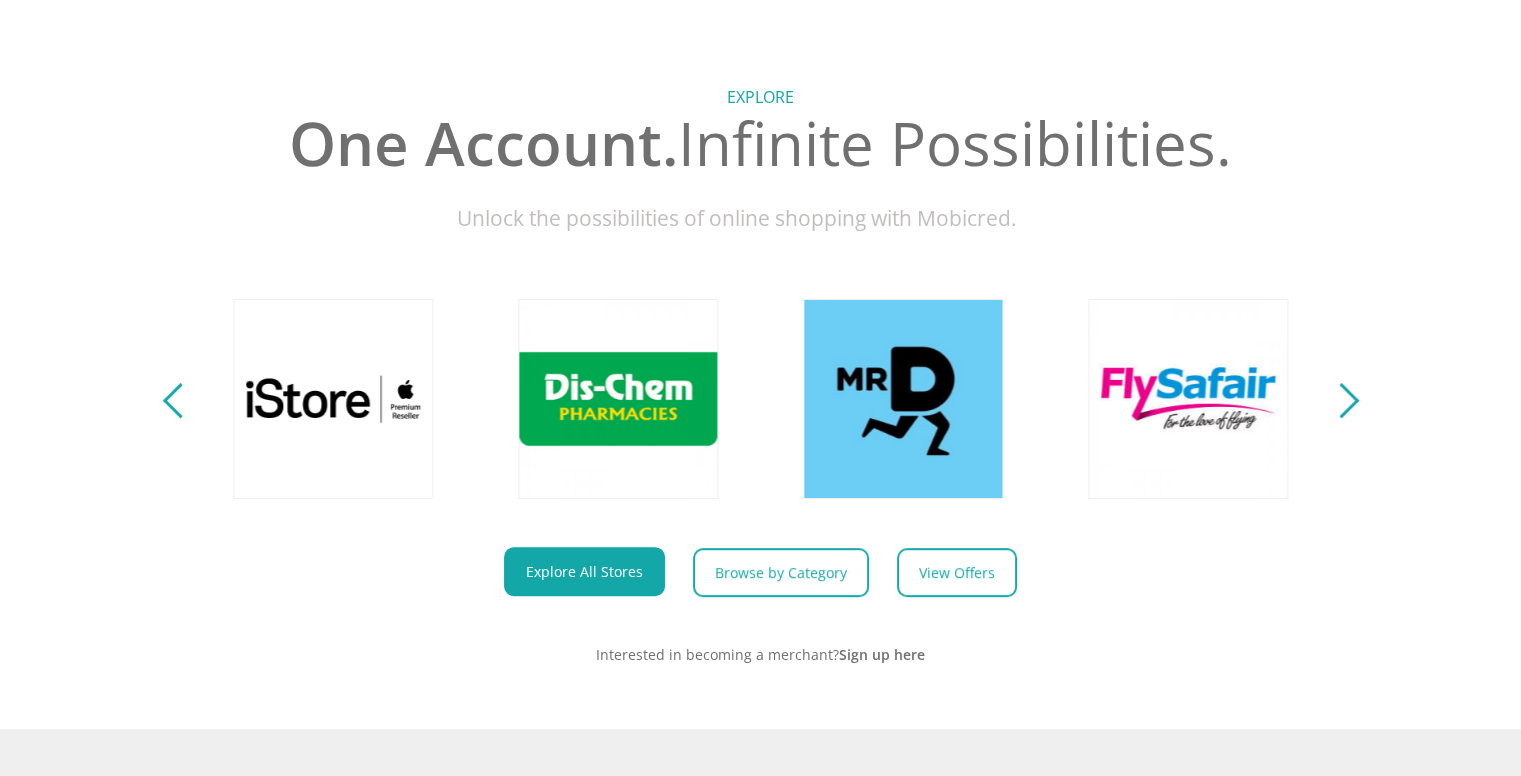 click at bounding box center (1340, 400) 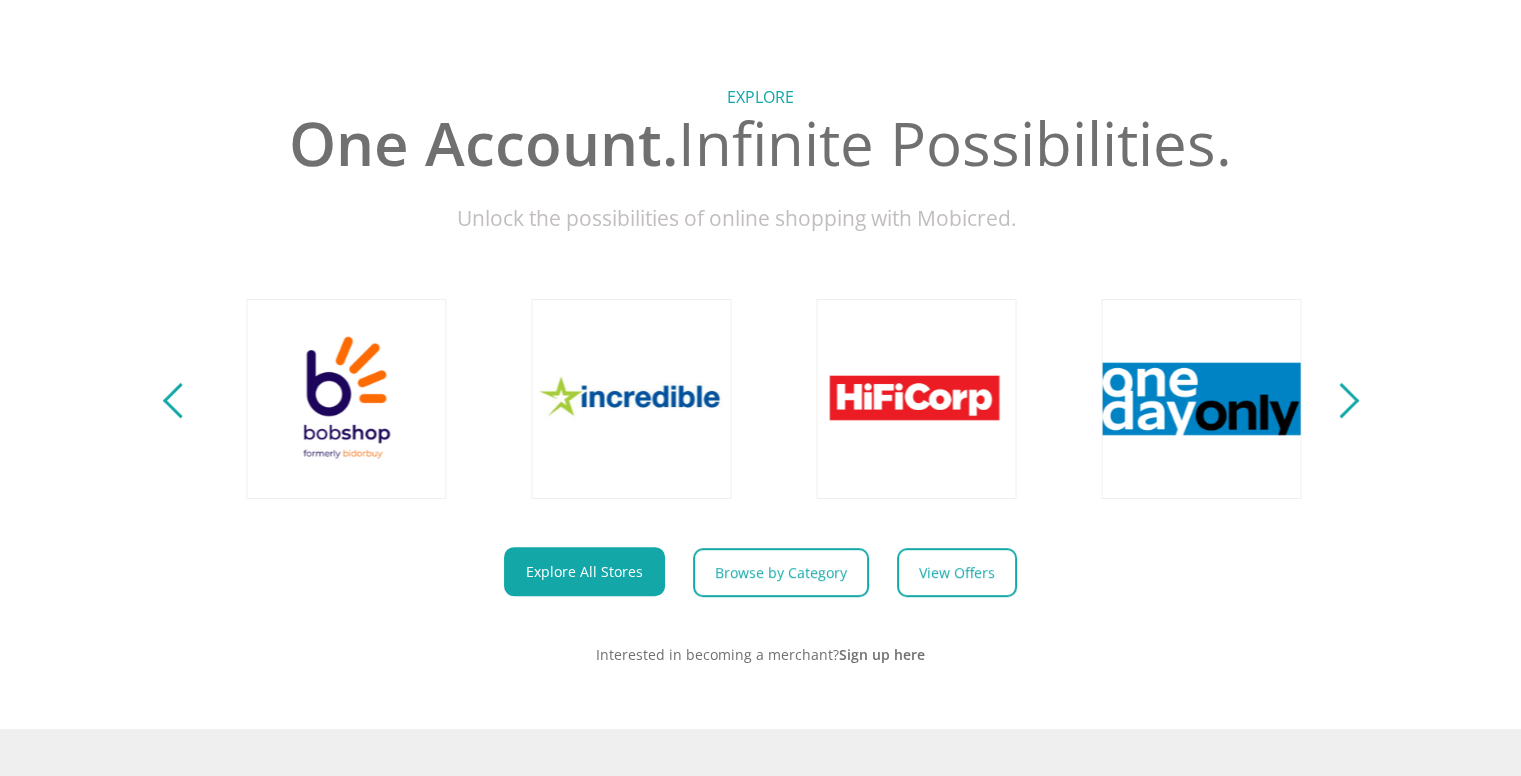 scroll, scrollTop: 0, scrollLeft: 3420, axis: horizontal 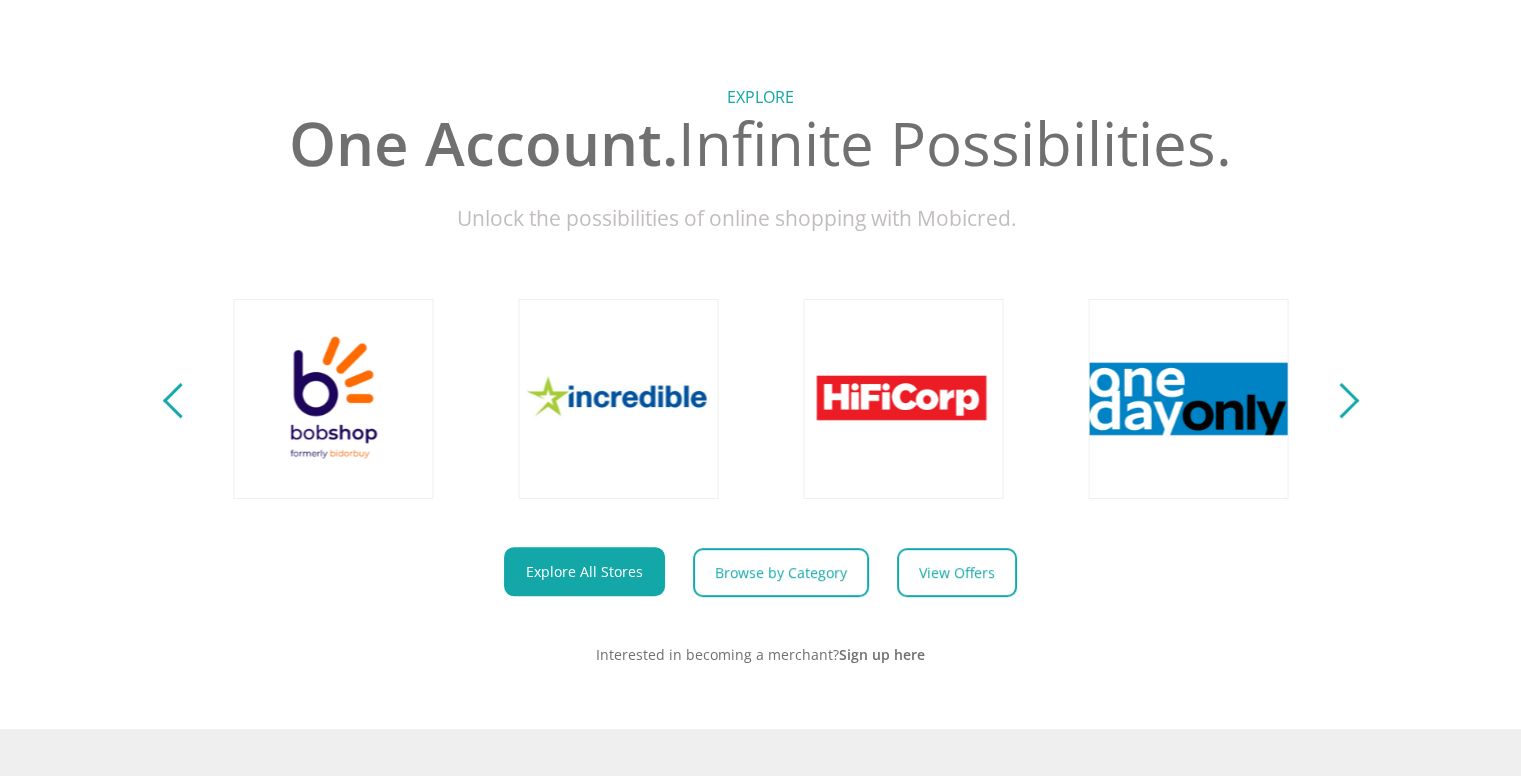 click at bounding box center (1340, 400) 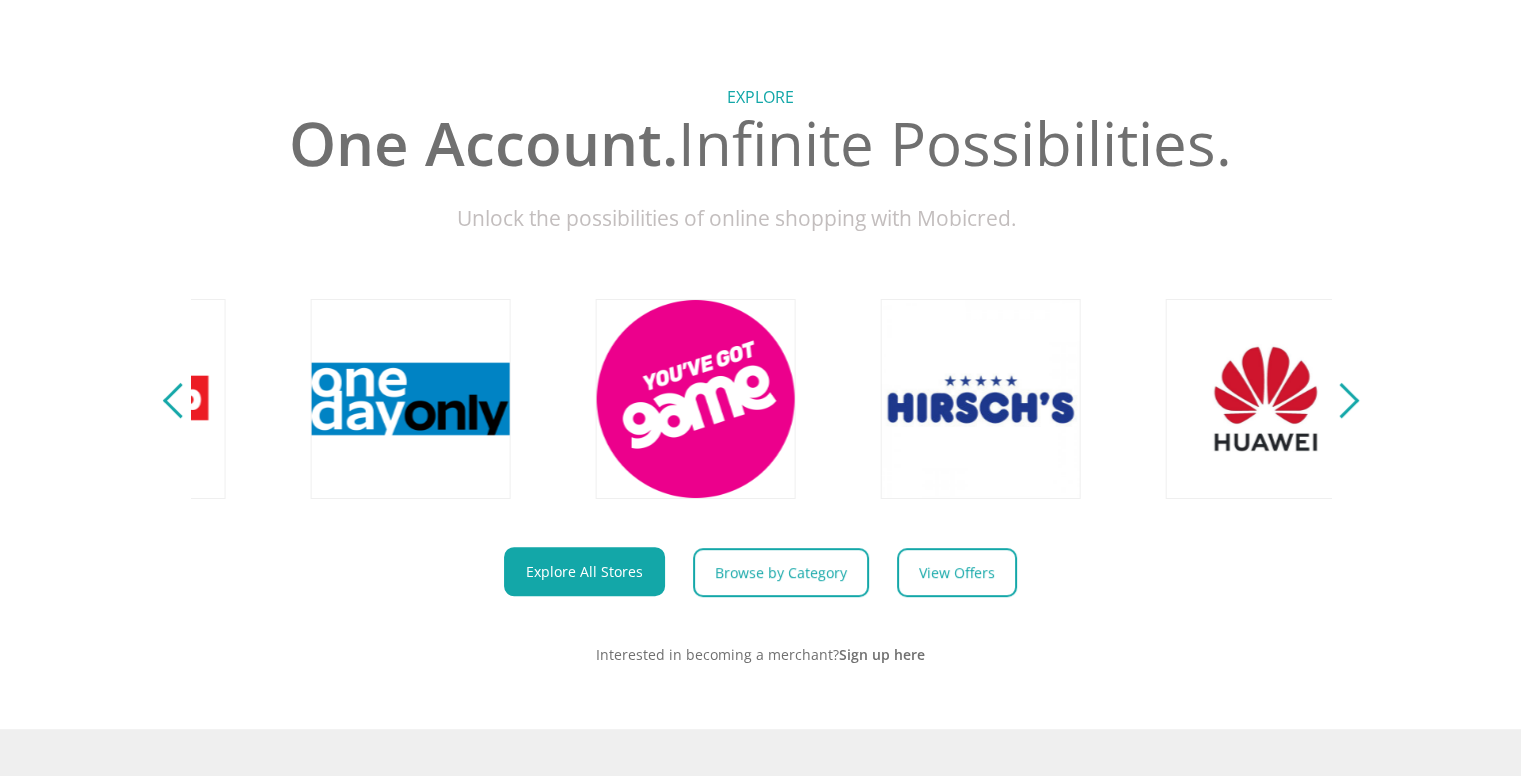 scroll, scrollTop: 0, scrollLeft: 4560, axis: horizontal 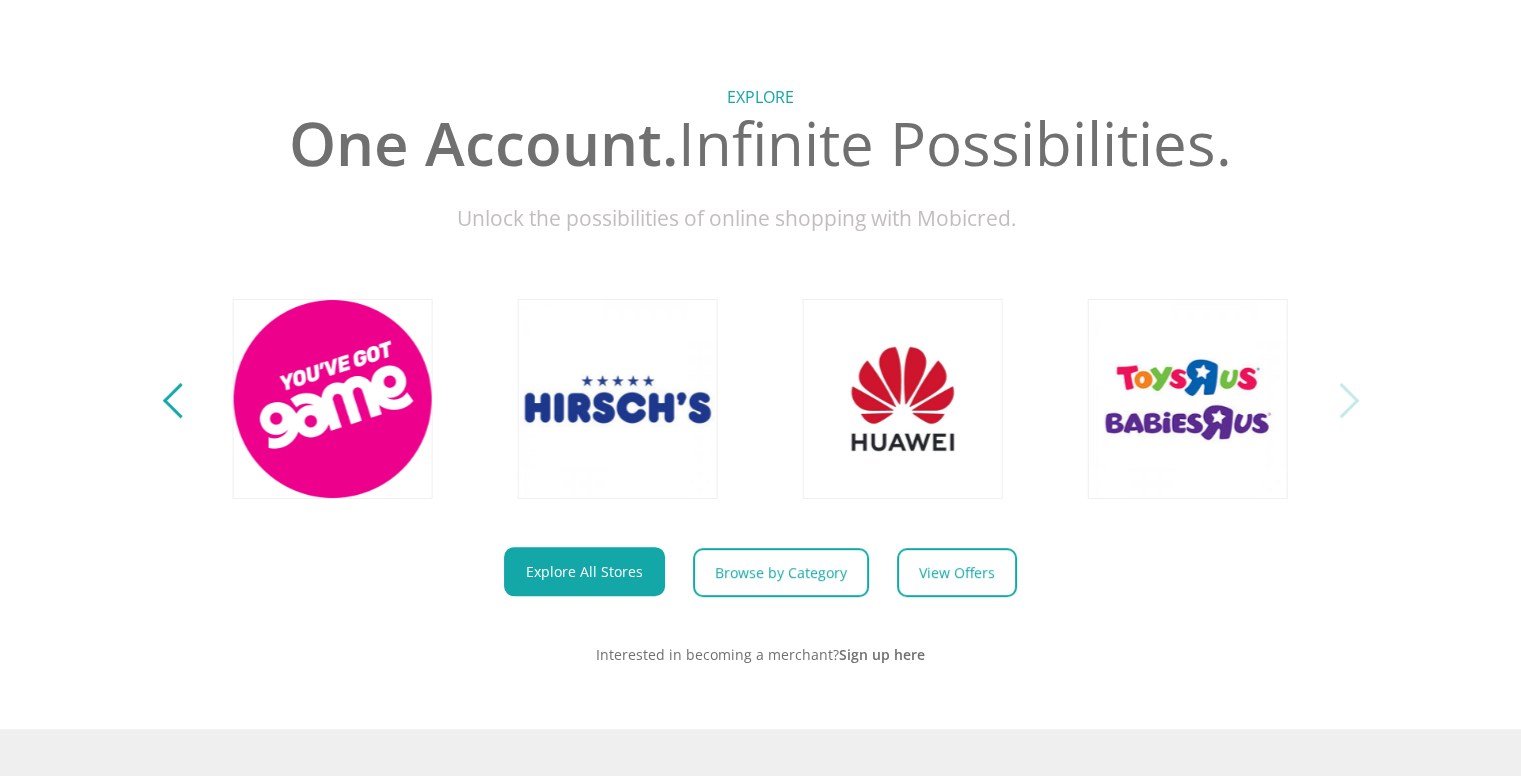 click at bounding box center [1340, 400] 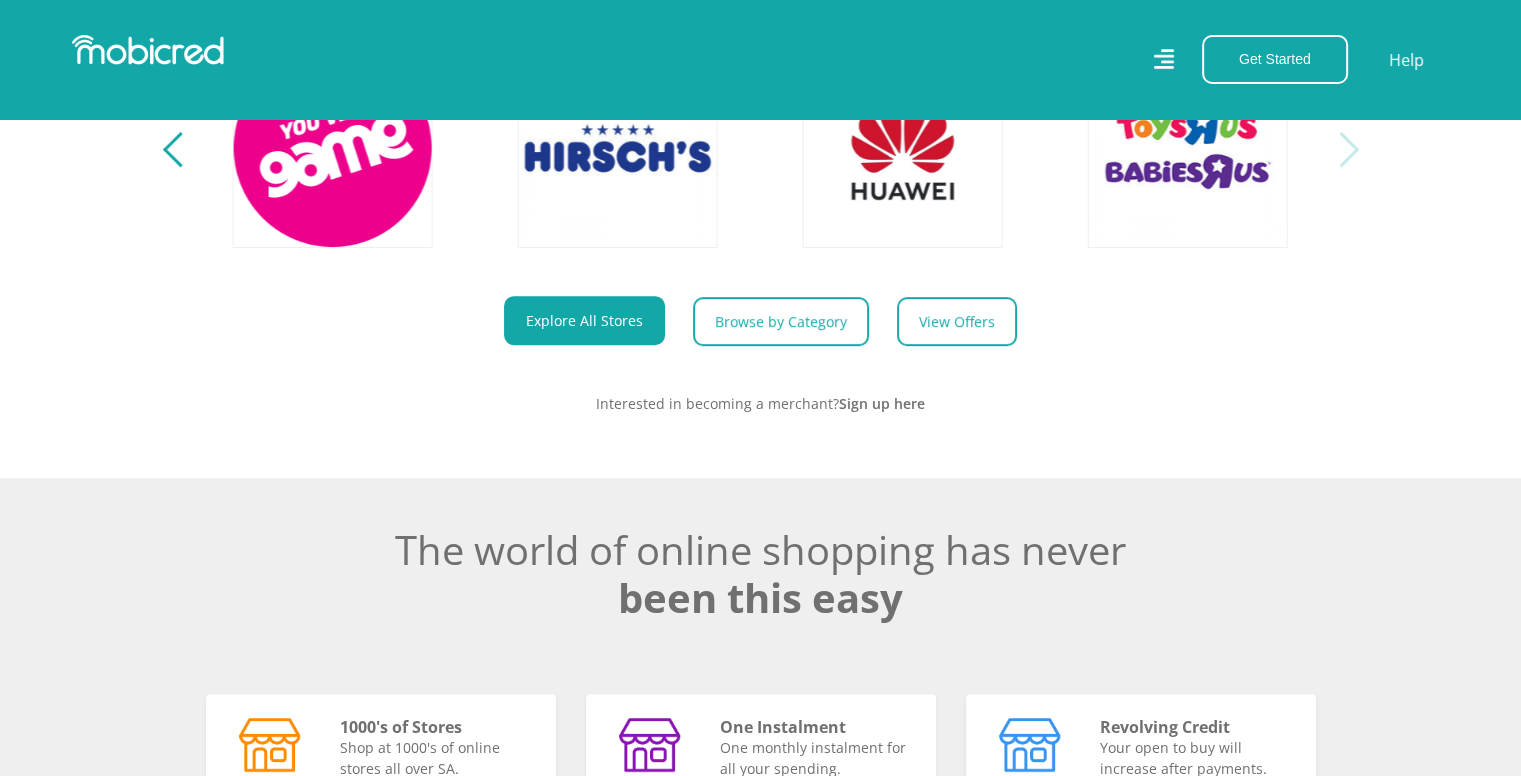 scroll, scrollTop: 1045, scrollLeft: 0, axis: vertical 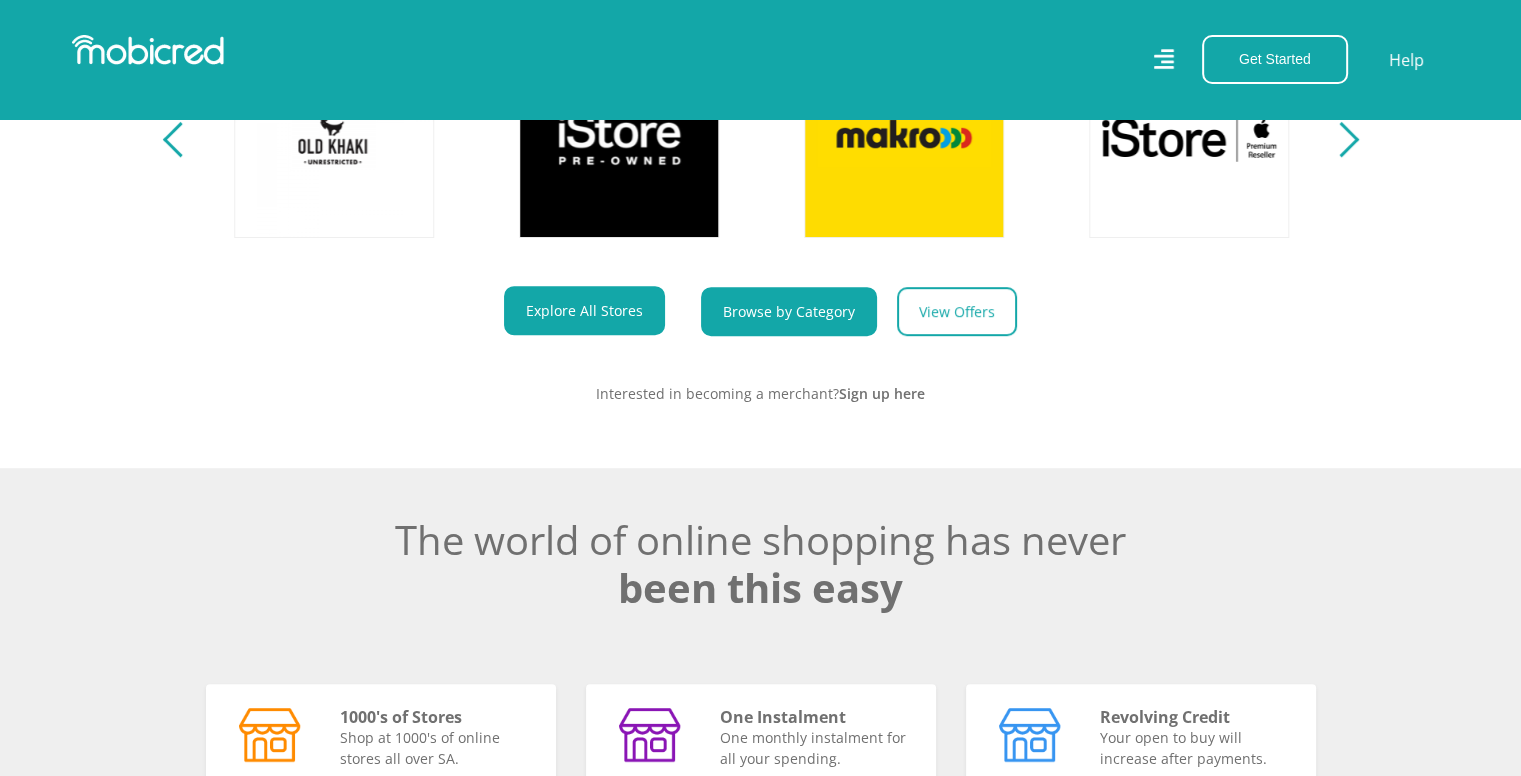 click on "Browse by
Category" at bounding box center (789, 311) 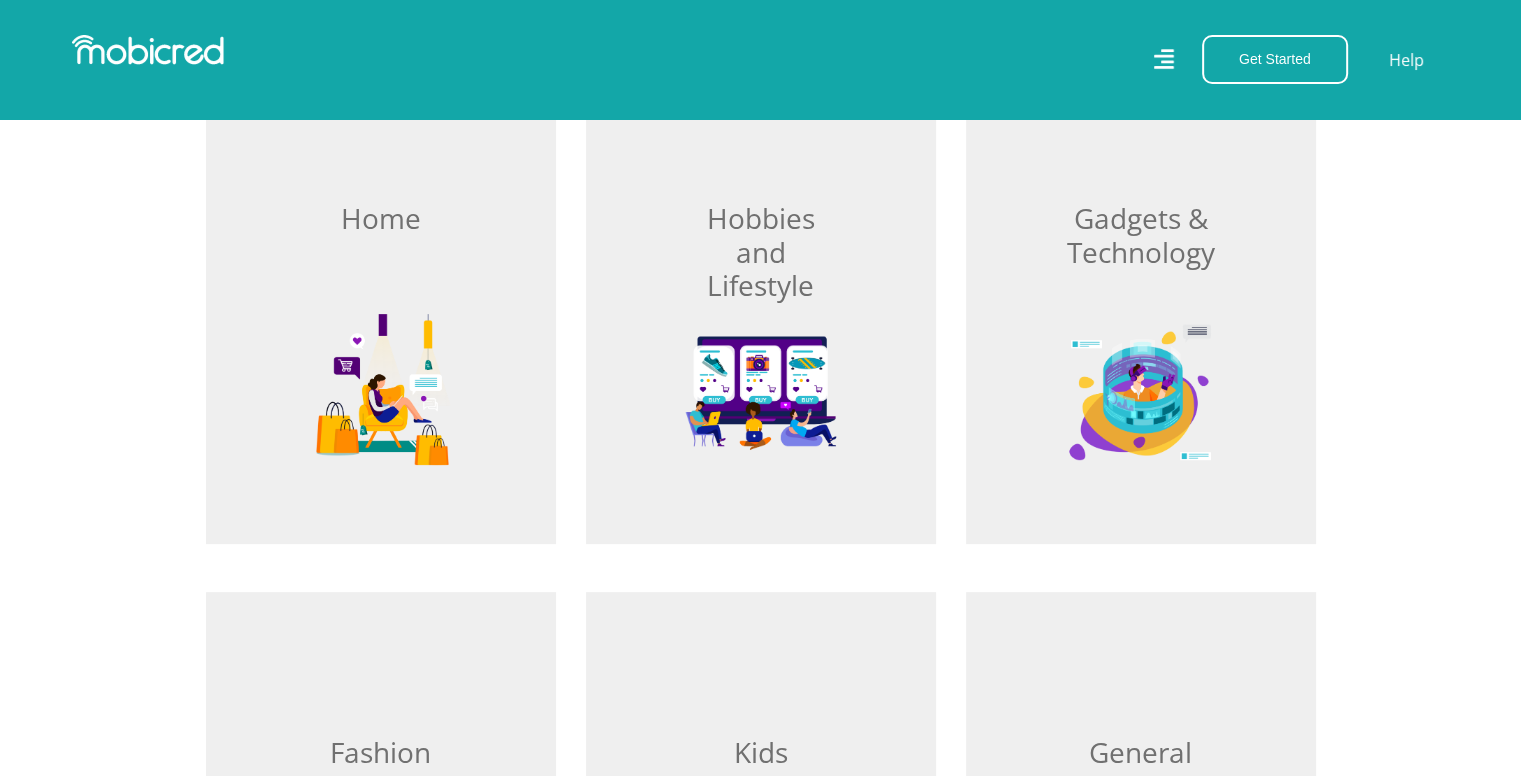 scroll, scrollTop: 710, scrollLeft: 0, axis: vertical 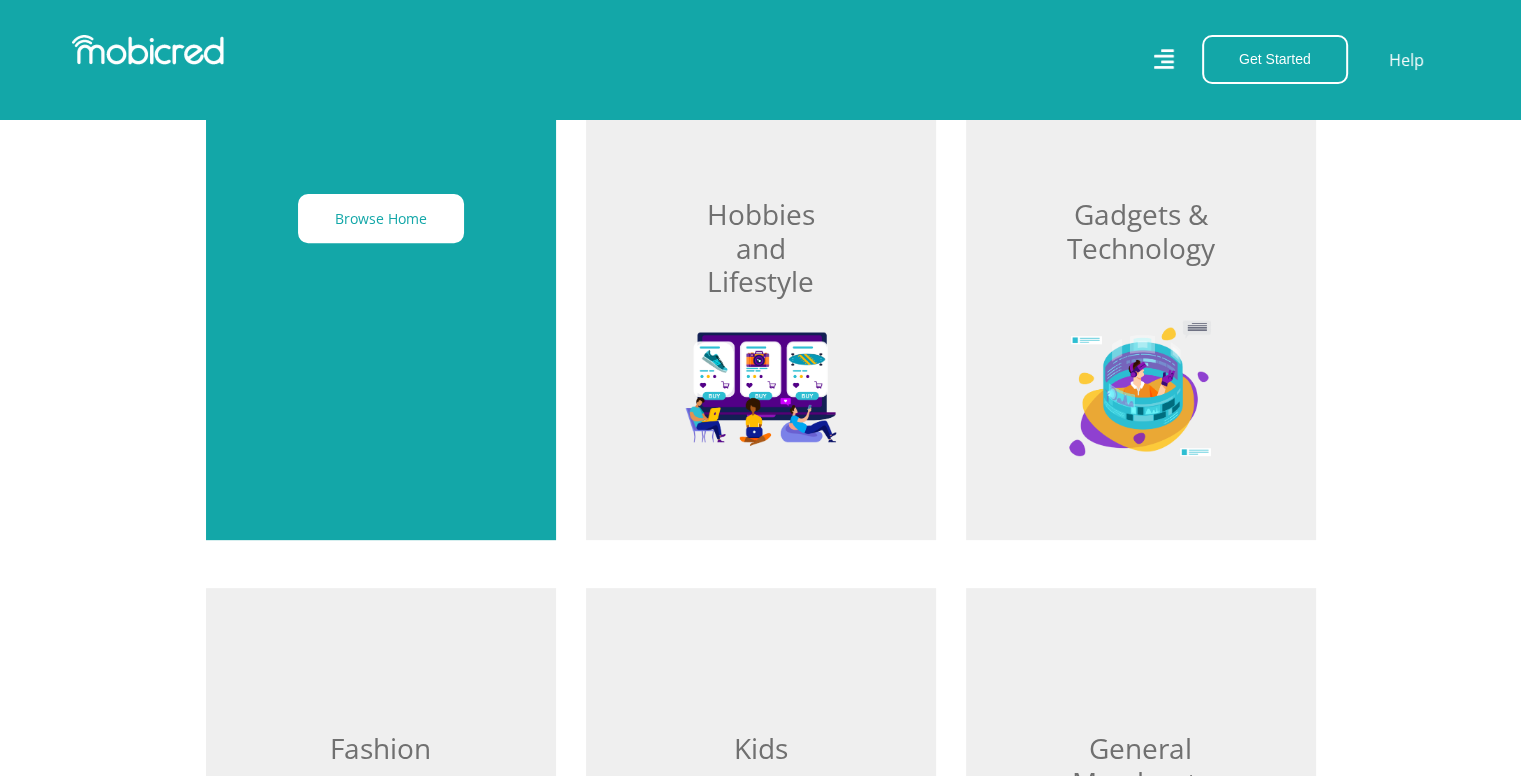 click on "Browse Home" at bounding box center (381, 297) 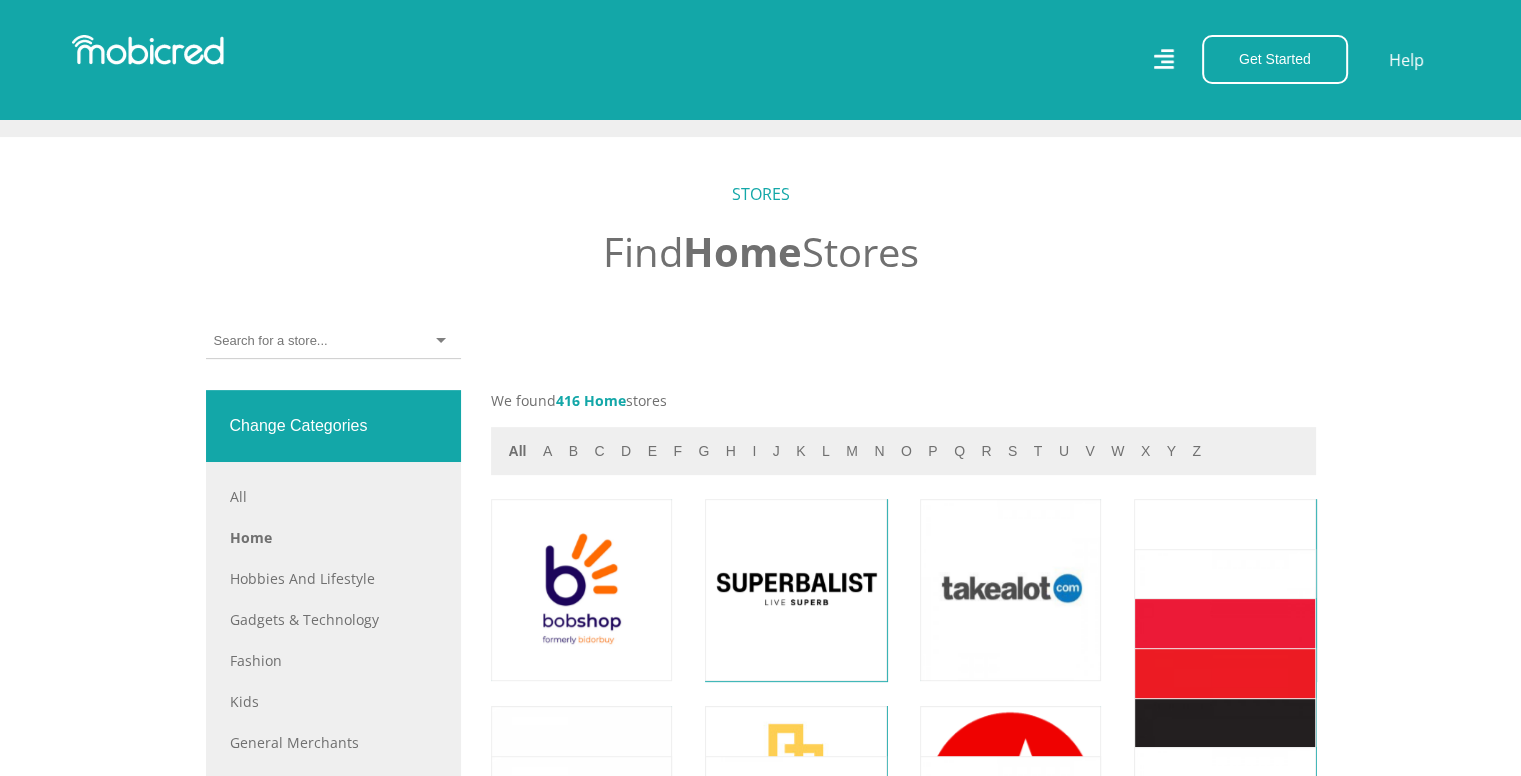 scroll, scrollTop: 580, scrollLeft: 0, axis: vertical 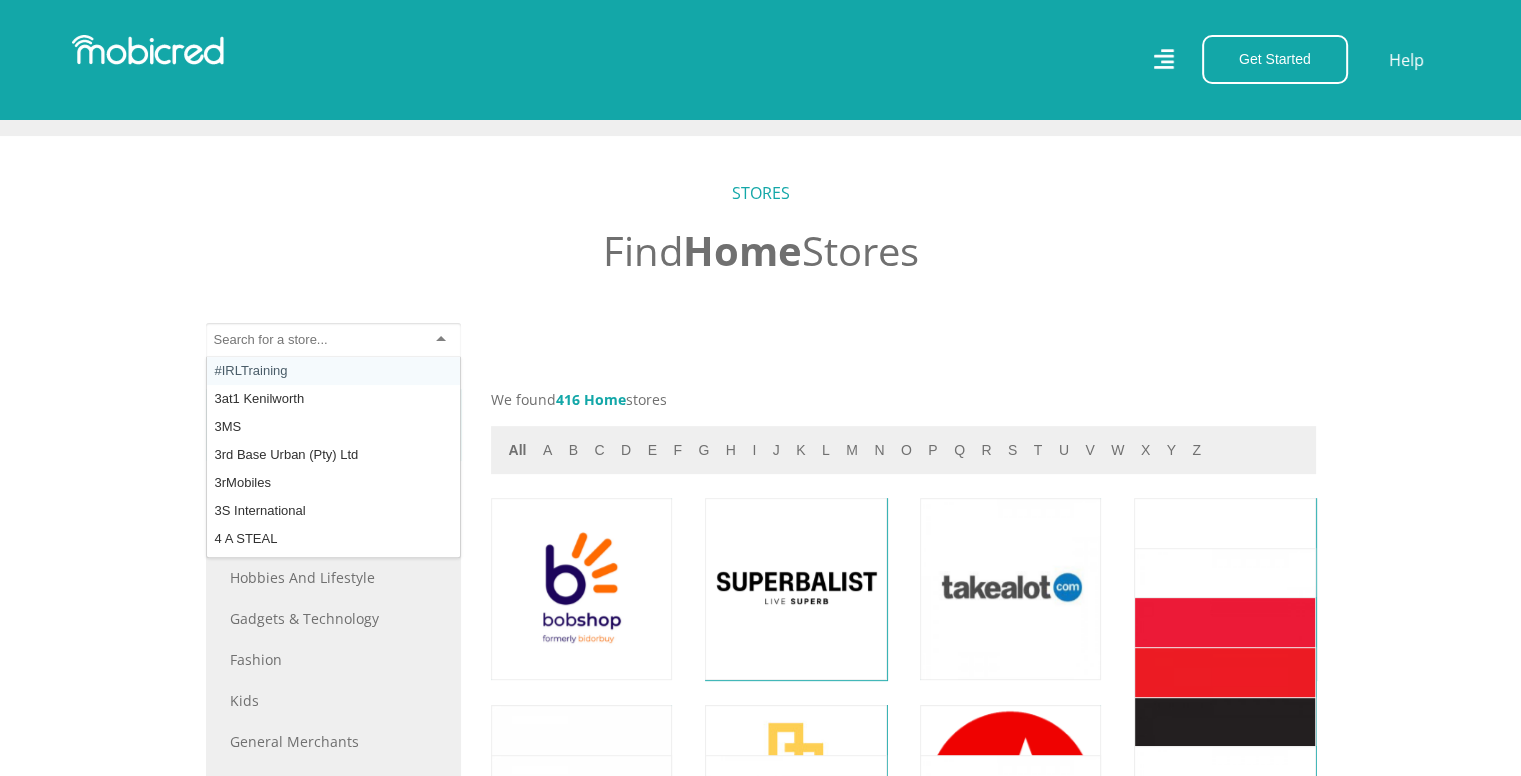 click at bounding box center [270, 340] 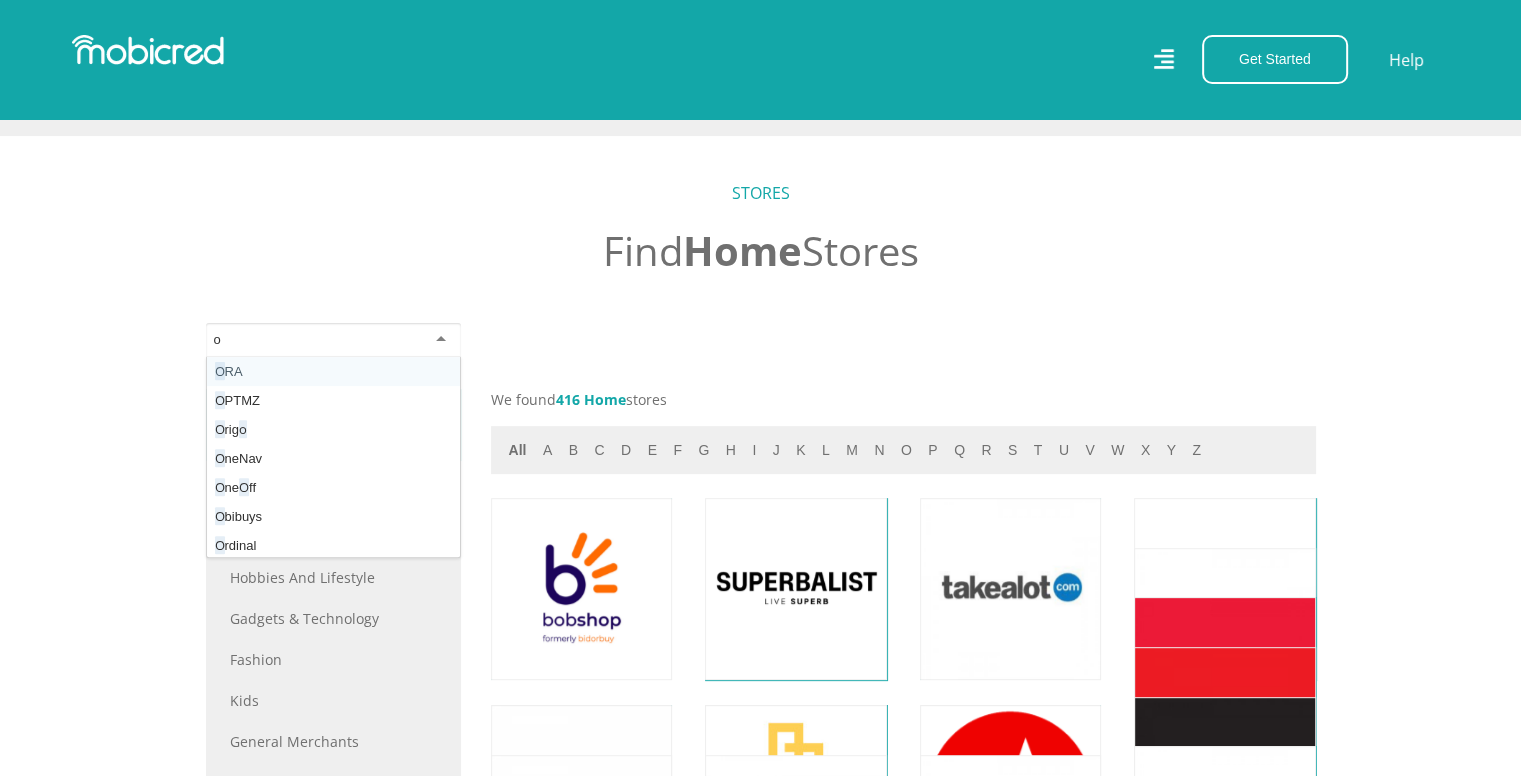 type on "ok" 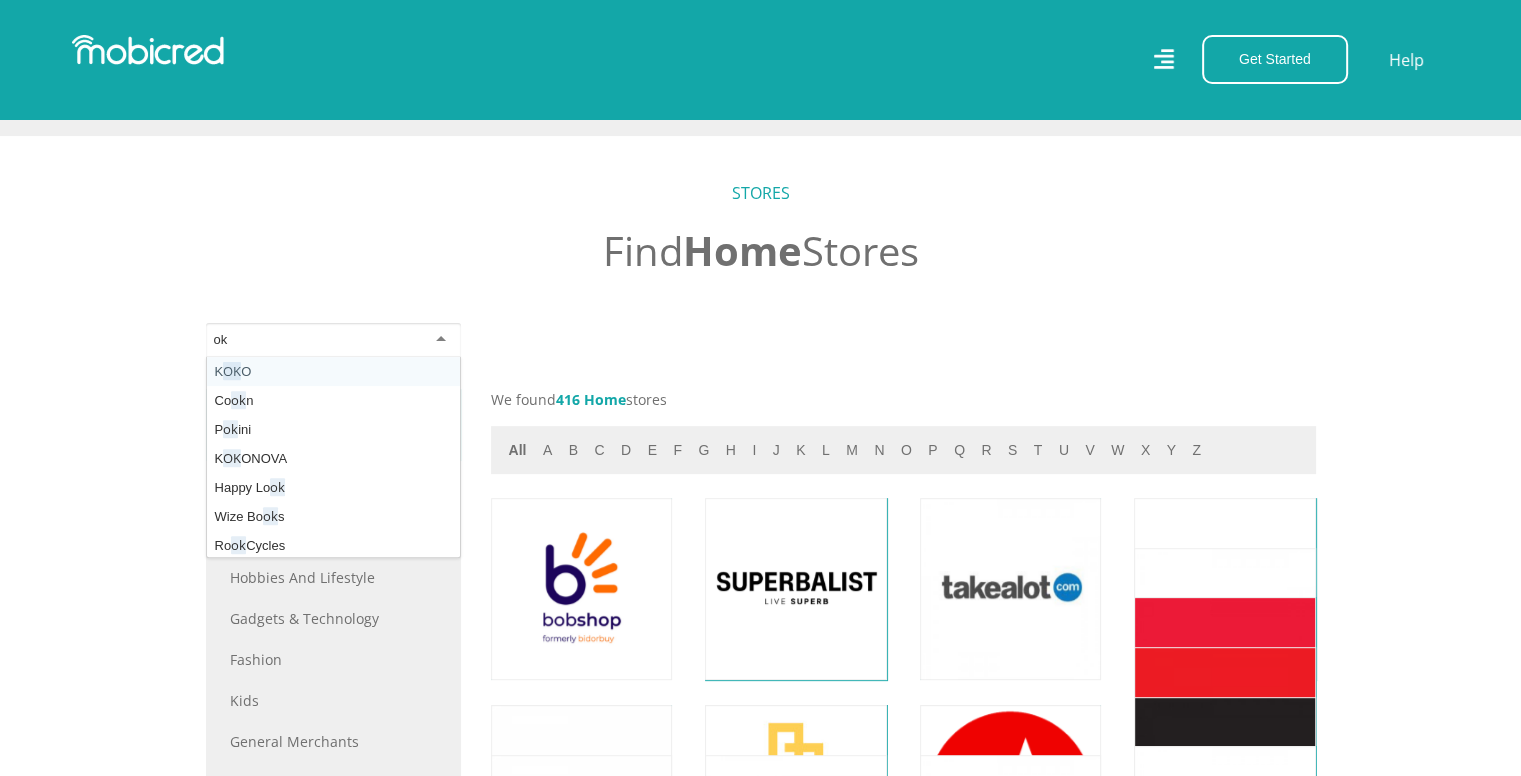 type 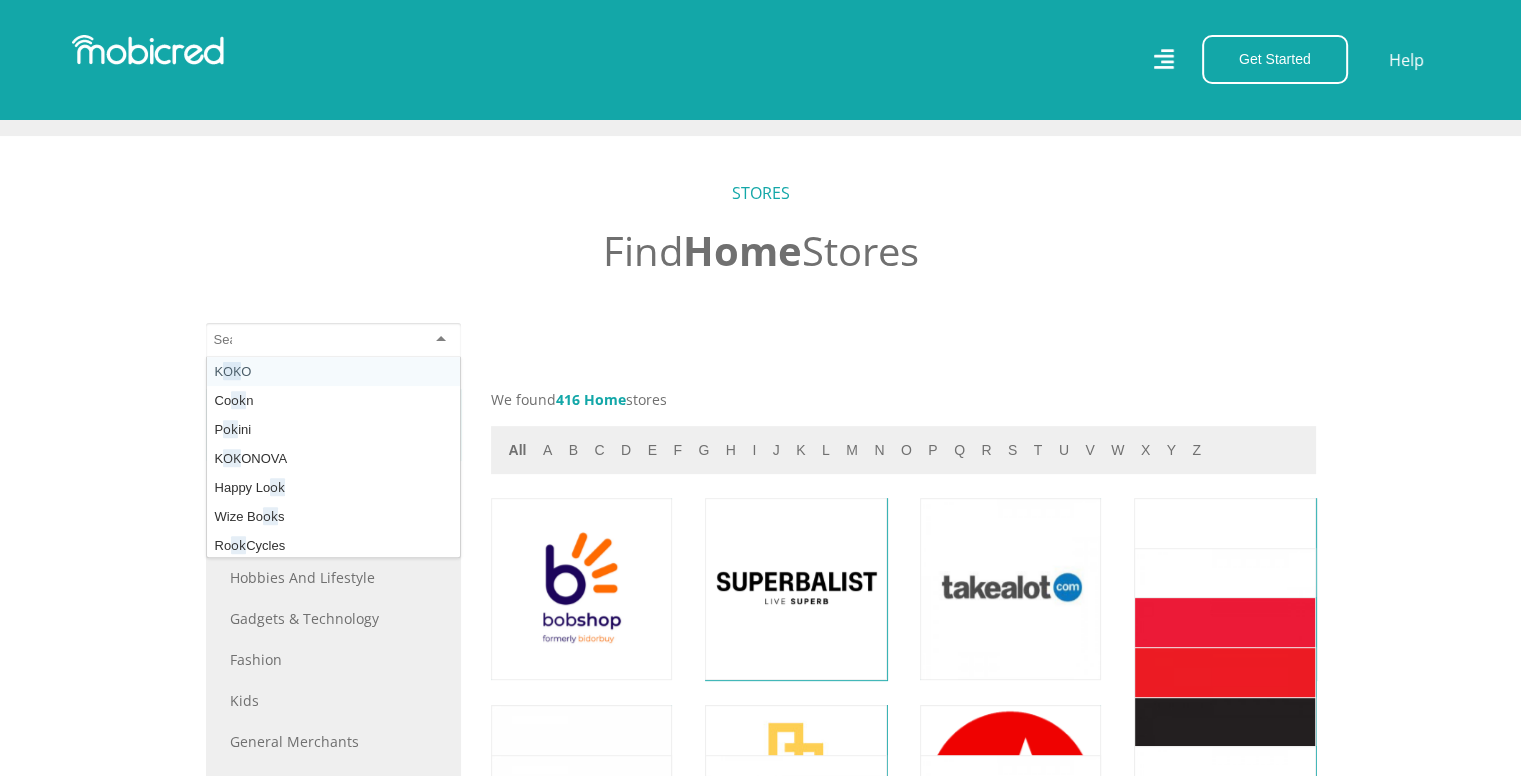 scroll, scrollTop: 0, scrollLeft: 0, axis: both 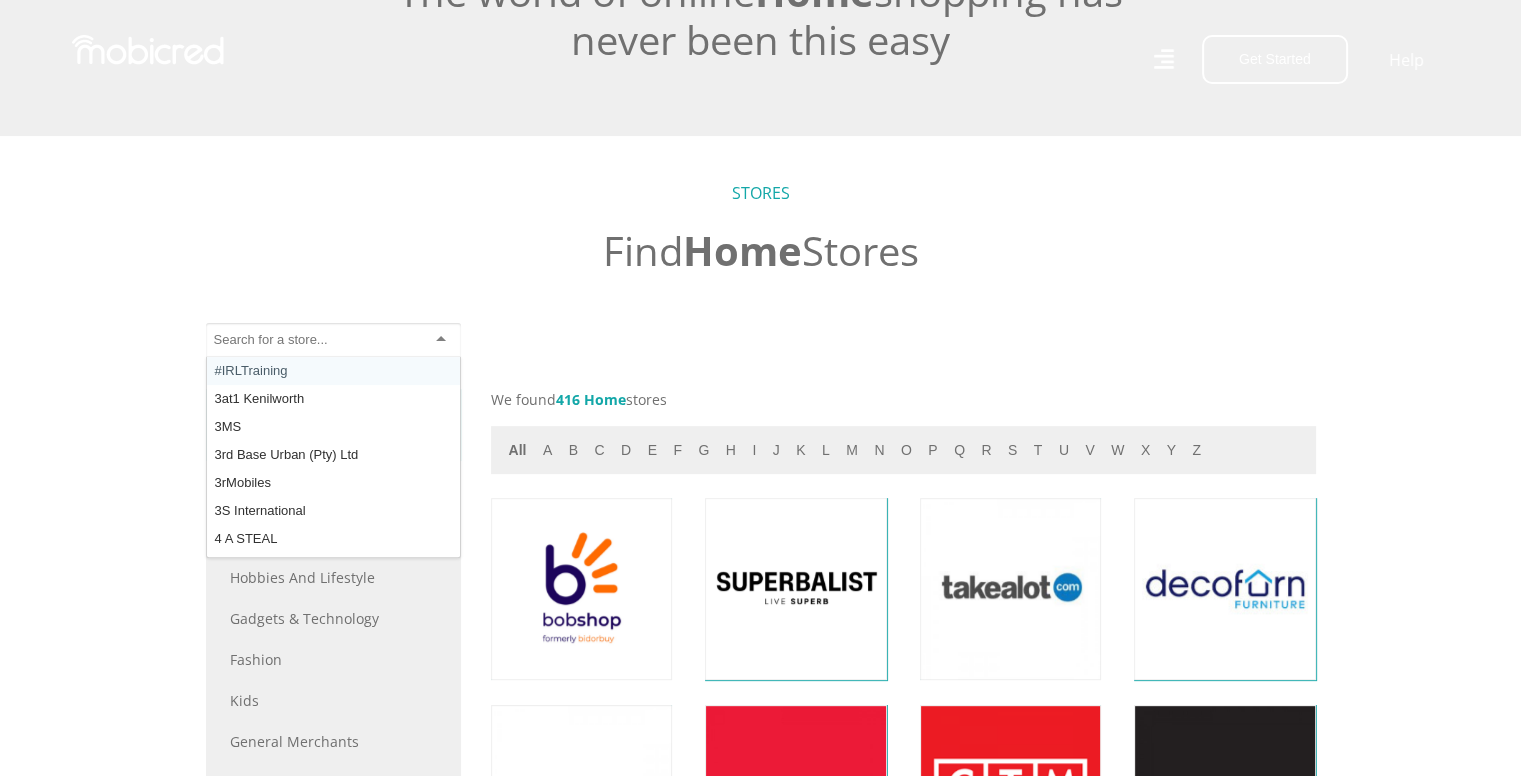 click at bounding box center (270, 340) 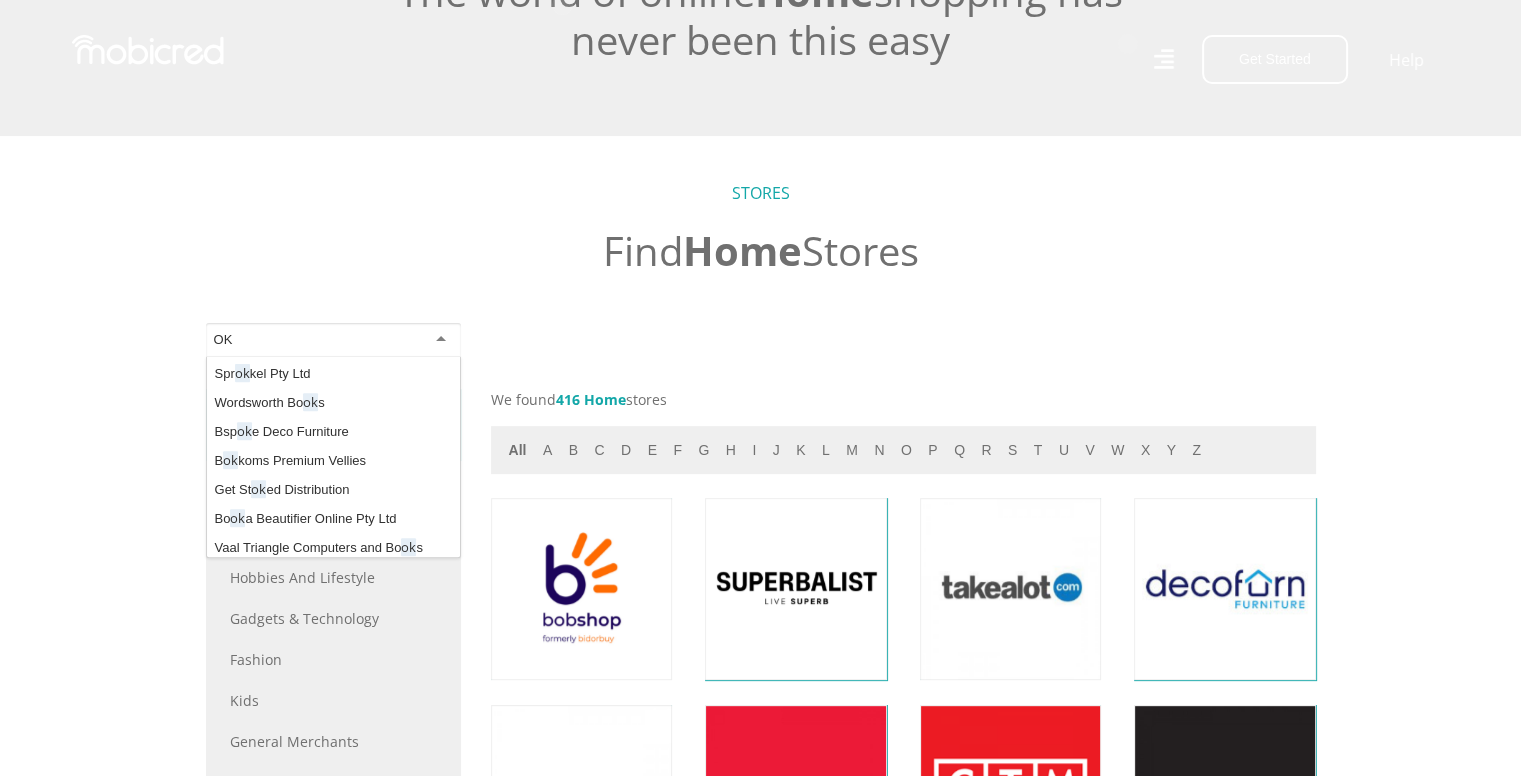 scroll, scrollTop: 0, scrollLeft: 0, axis: both 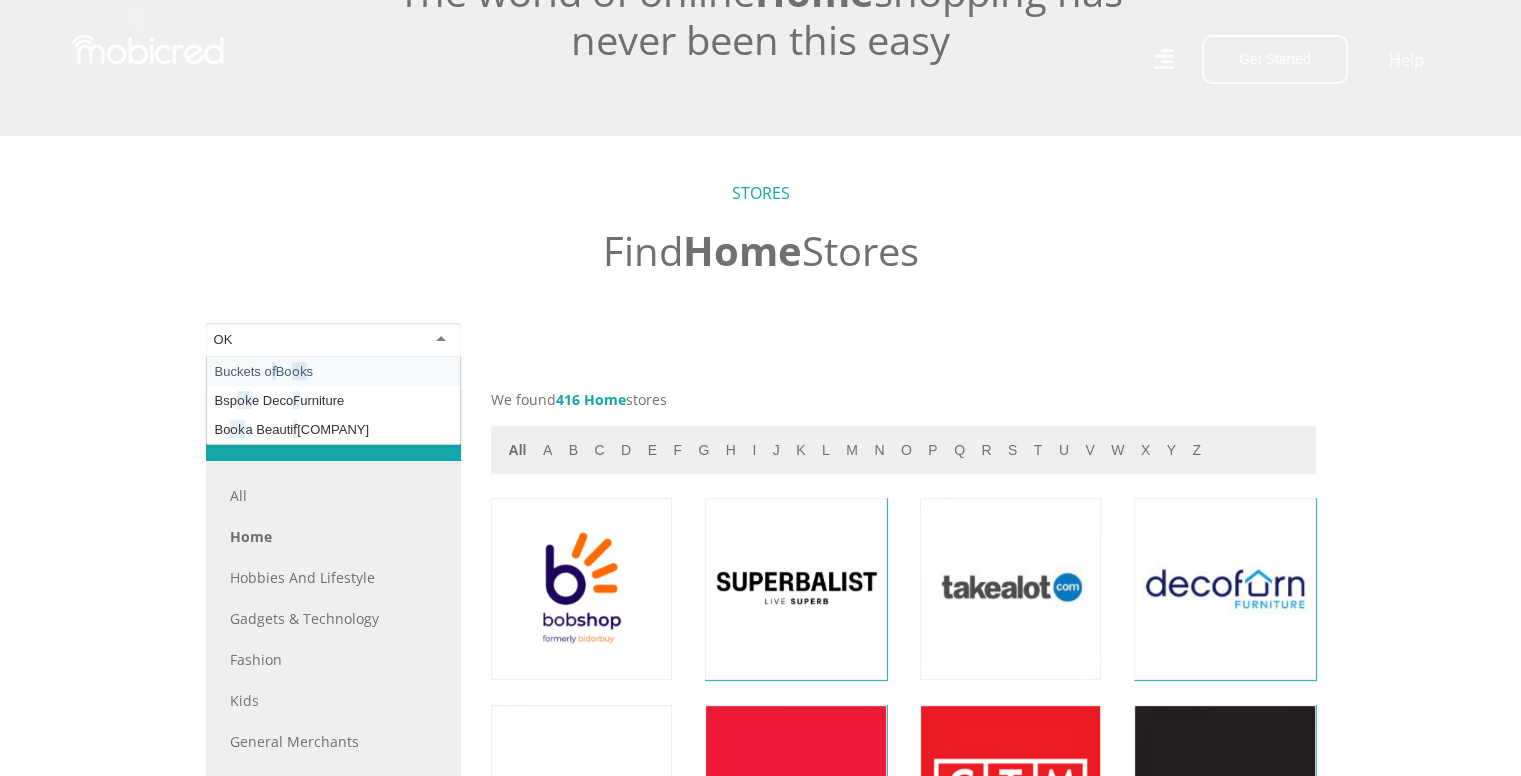 type on "O" 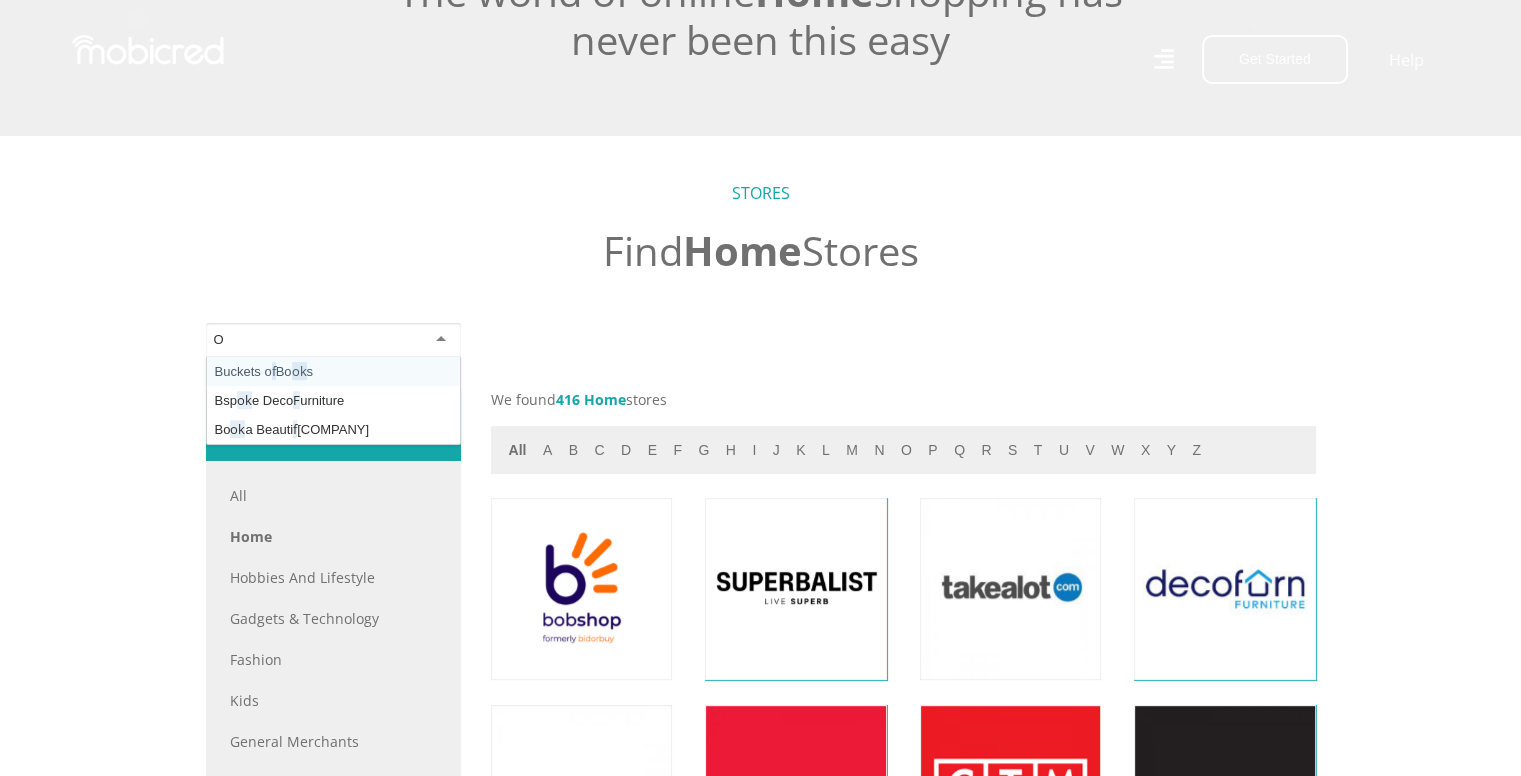 type 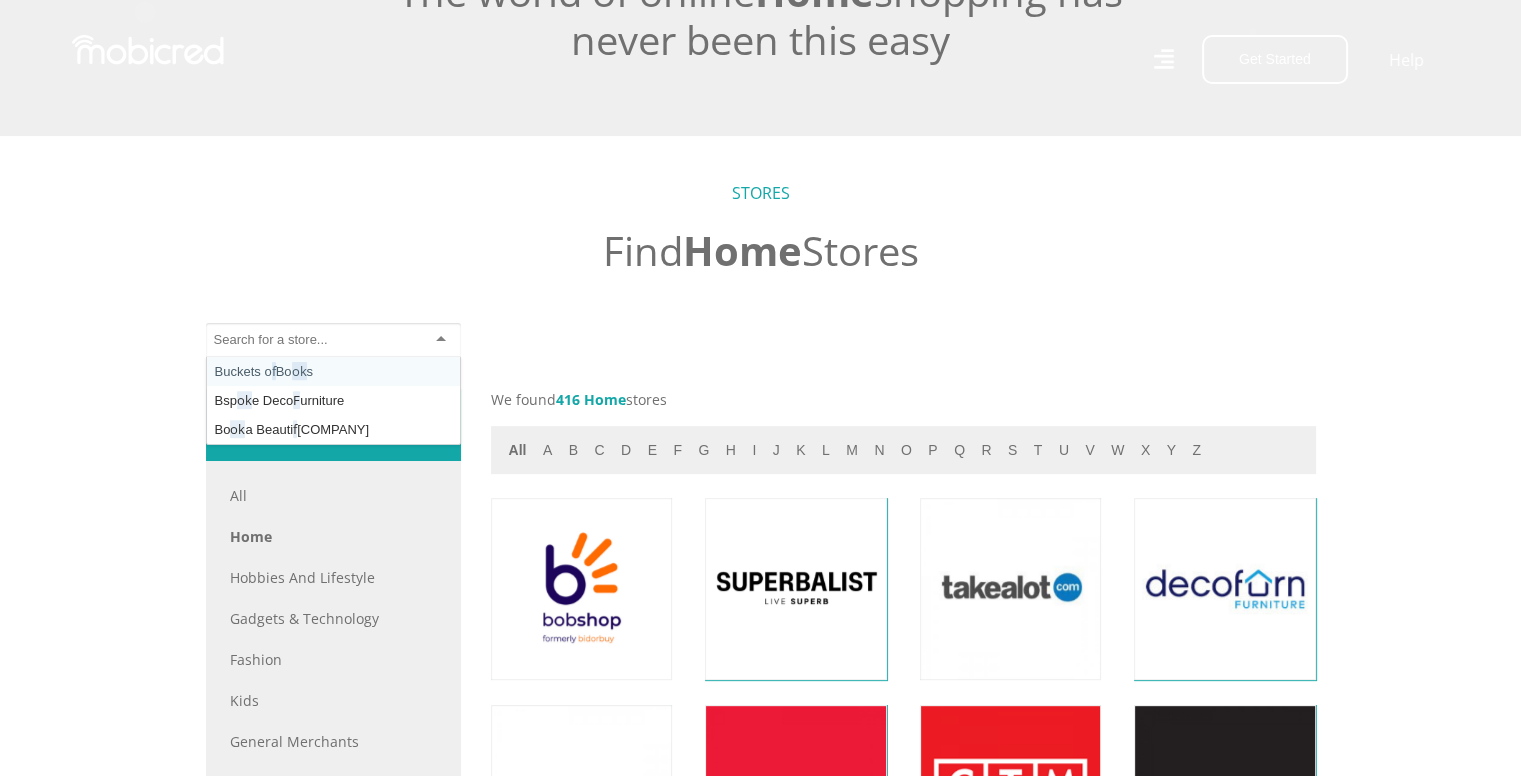 scroll, scrollTop: 8896, scrollLeft: 0, axis: vertical 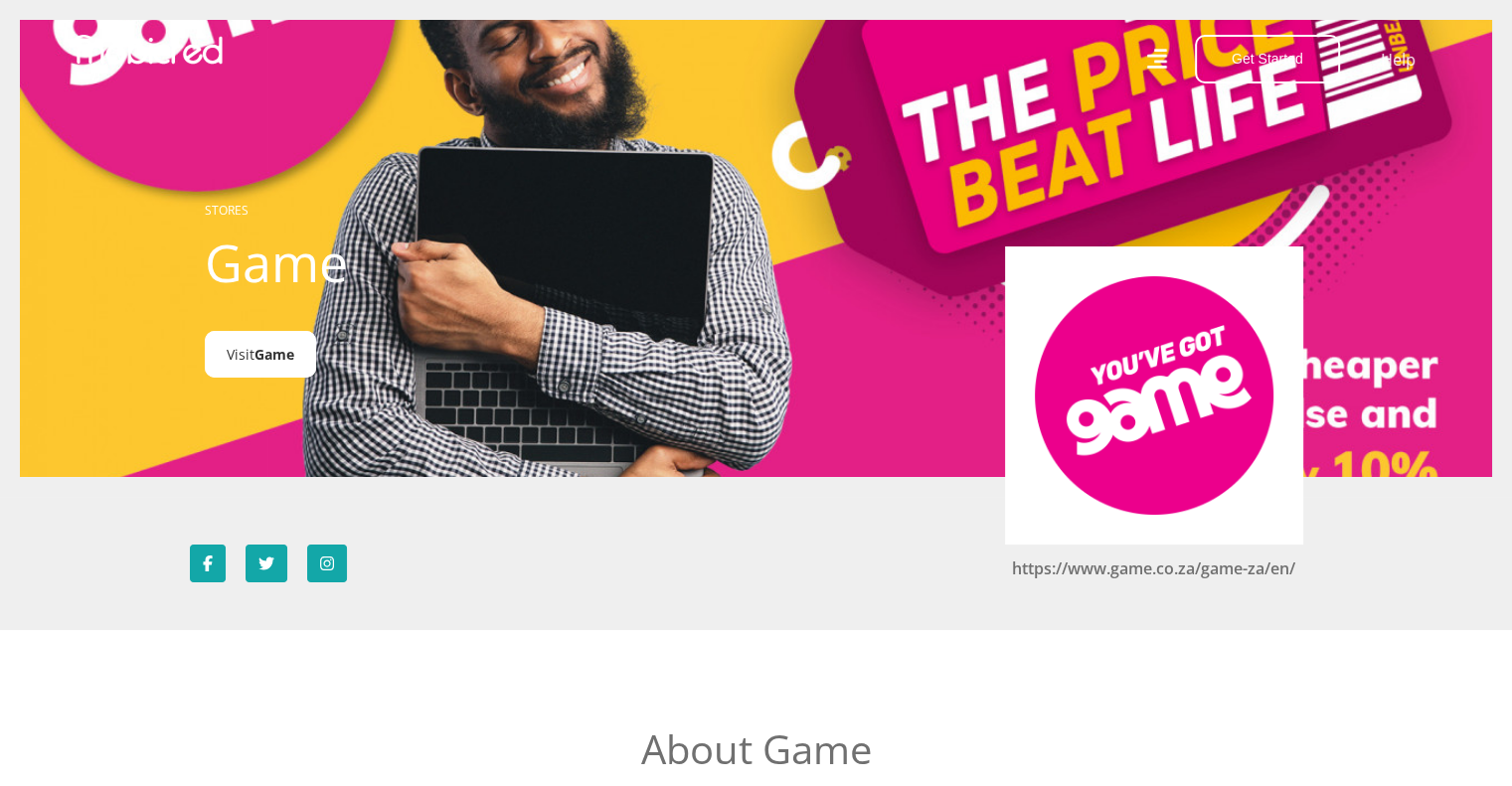 click on "Visit  Game" at bounding box center [260, 354] 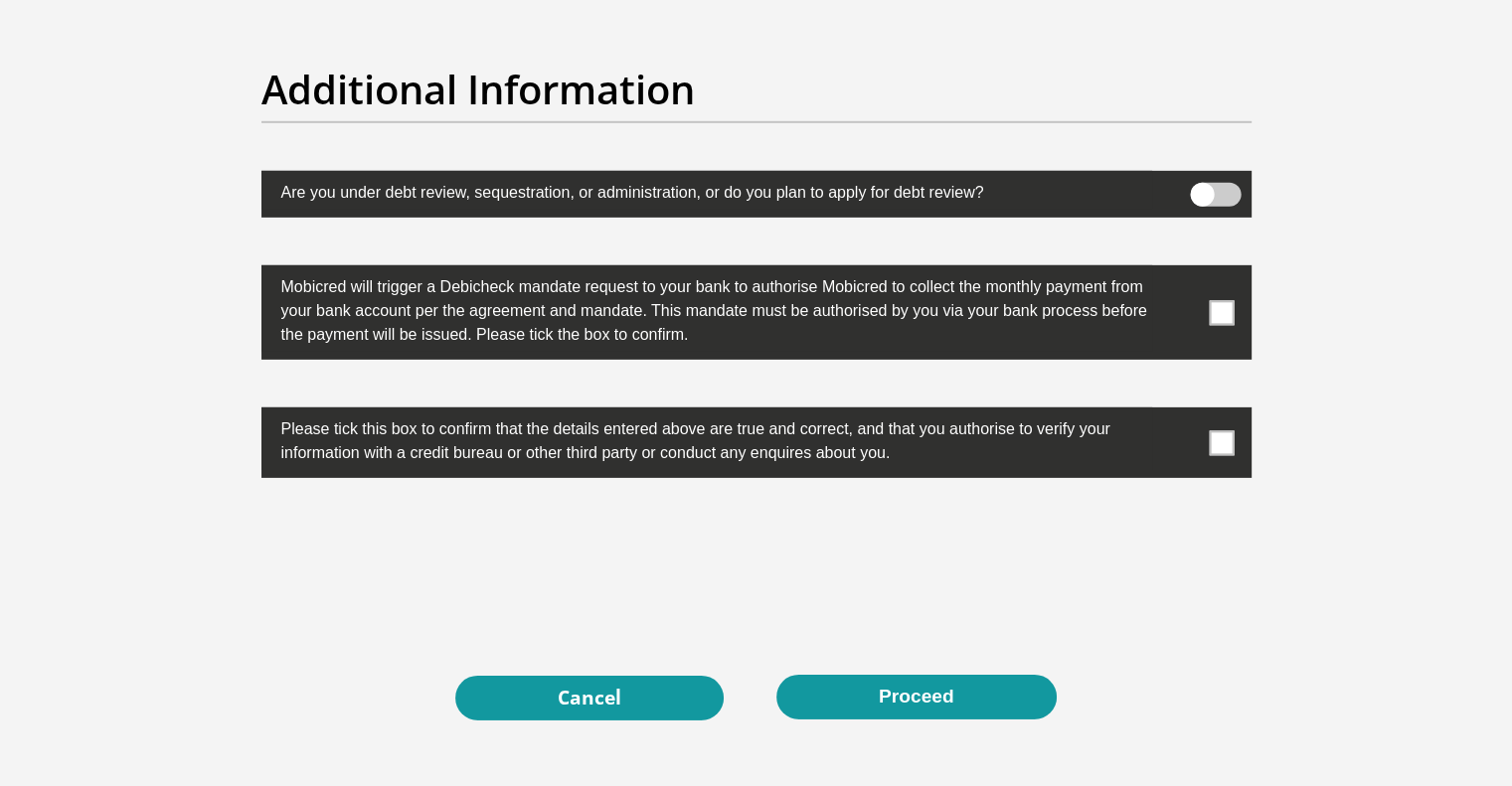 scroll, scrollTop: 6340, scrollLeft: 0, axis: vertical 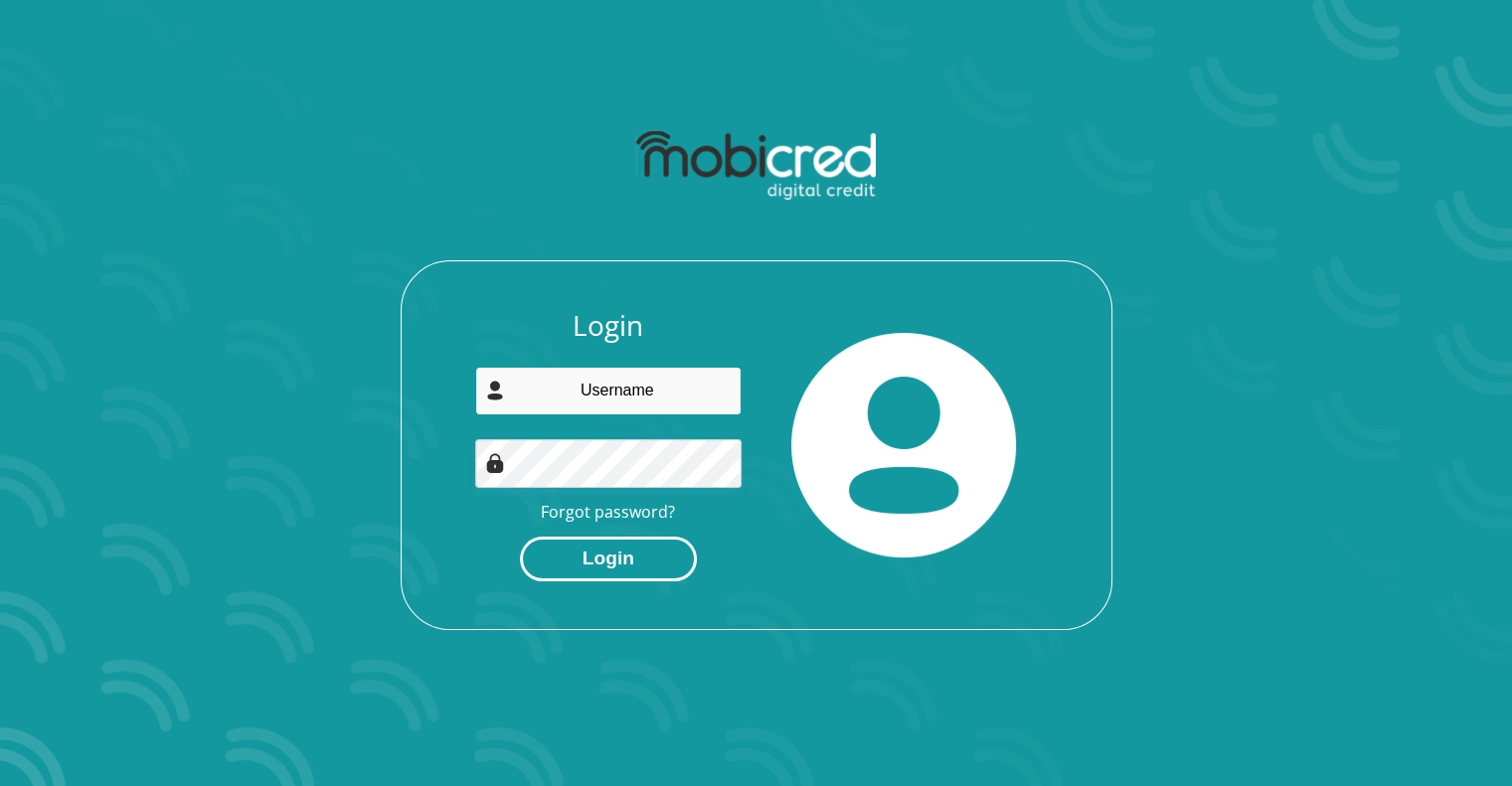 type on "motsimotsaa@gmail.com" 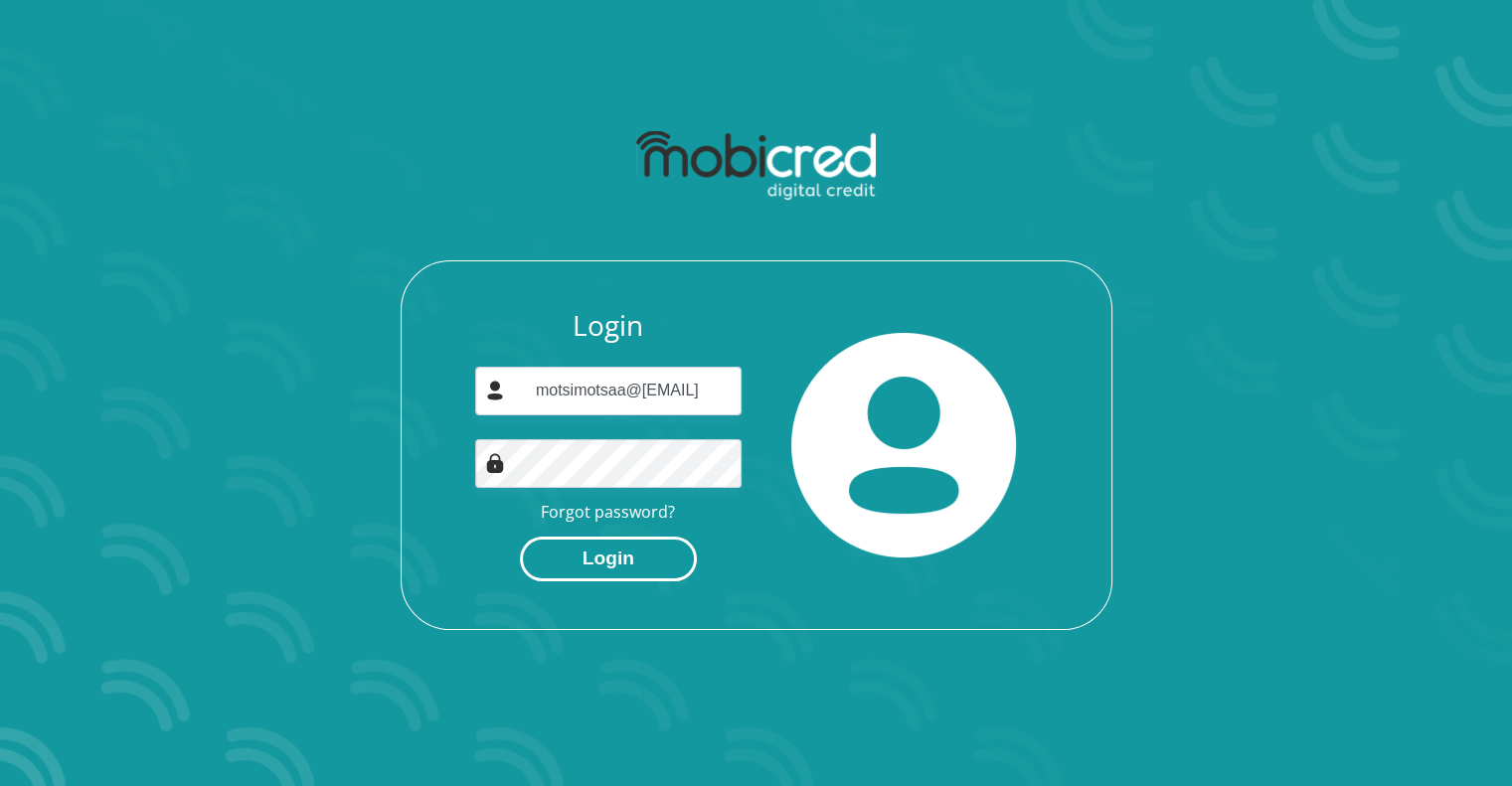 click on "Login" at bounding box center (608, 558) 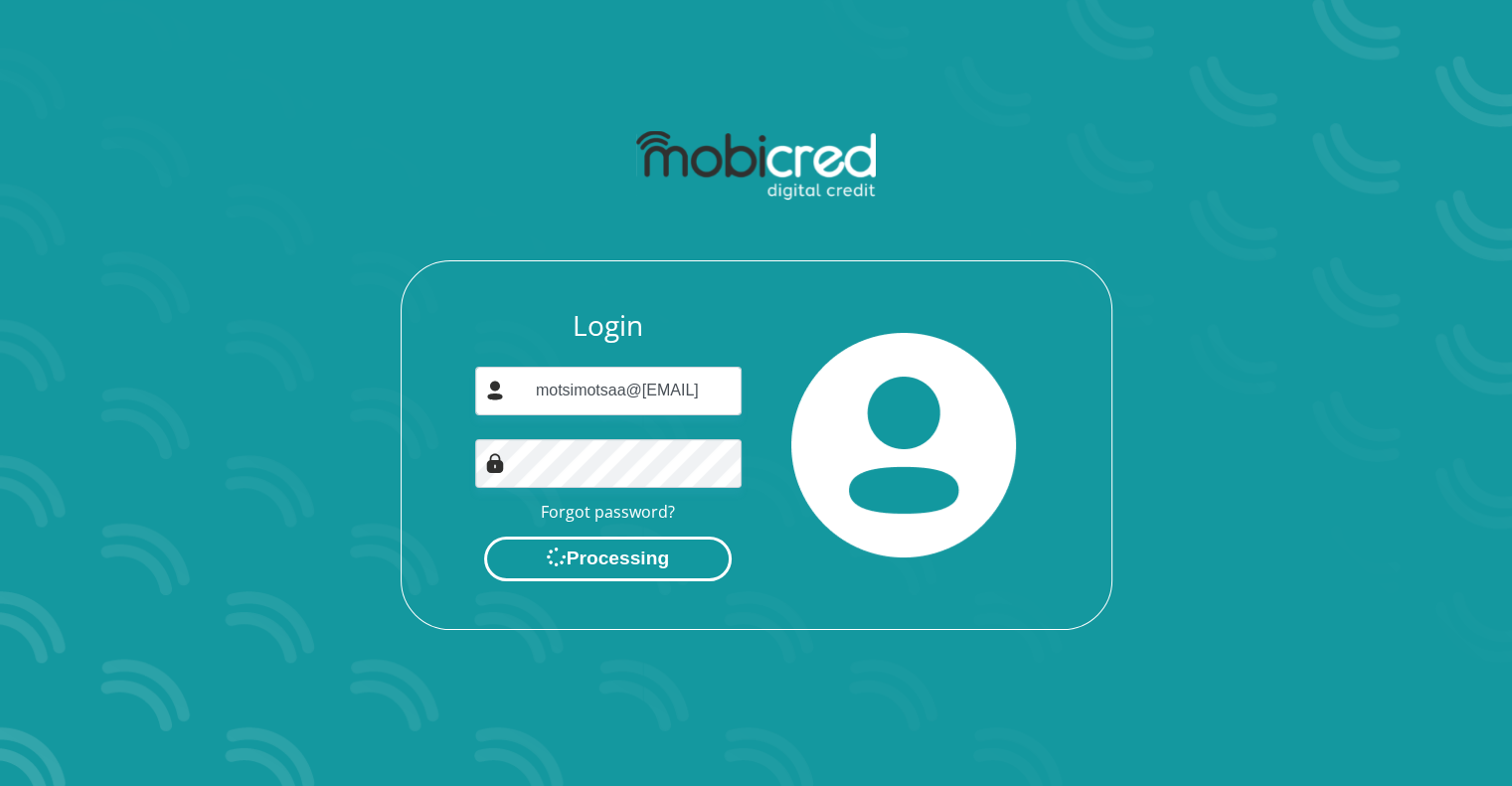 scroll, scrollTop: 0, scrollLeft: 0, axis: both 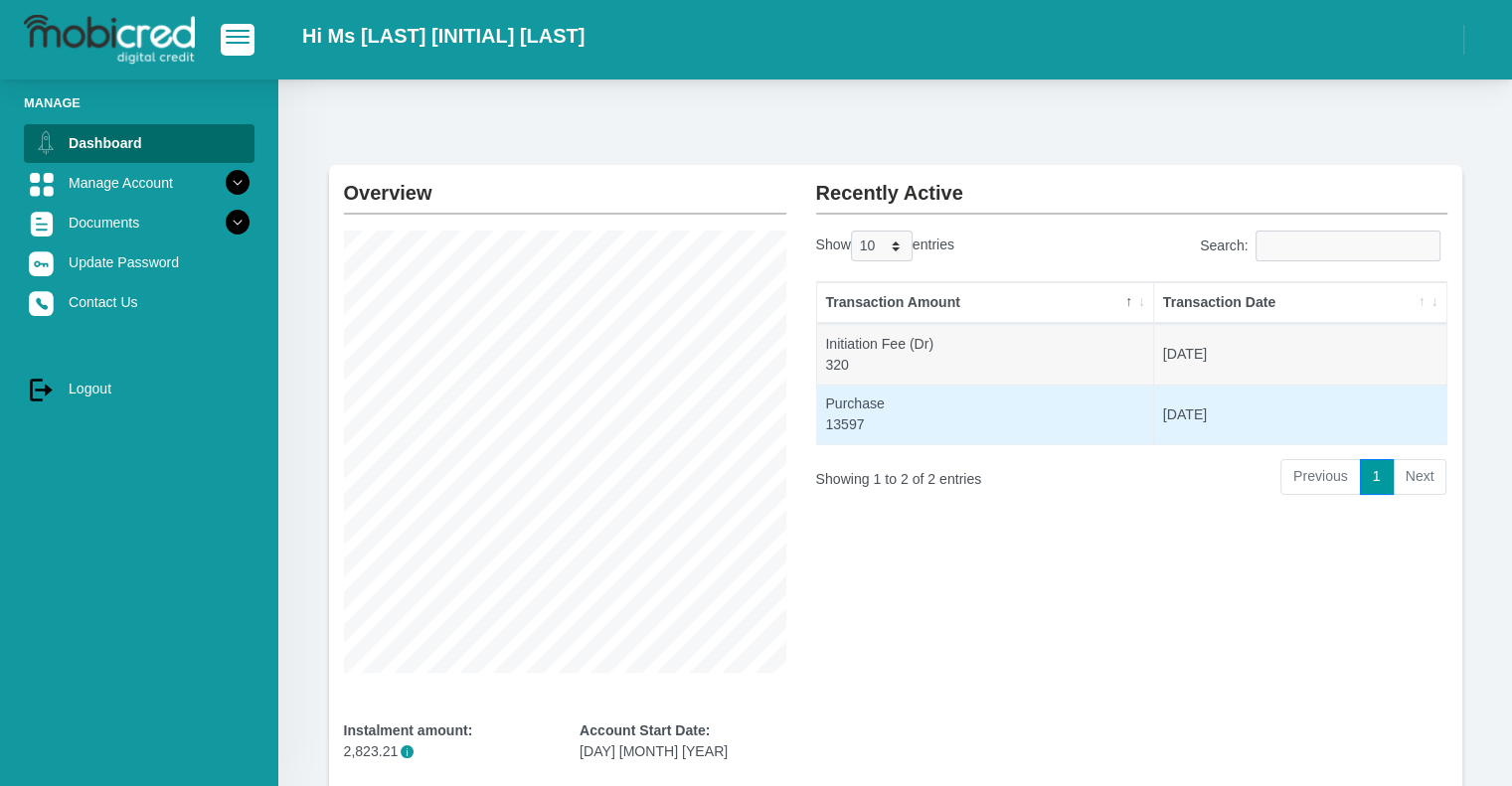 click on "Purchase 13597" at bounding box center (985, 414) 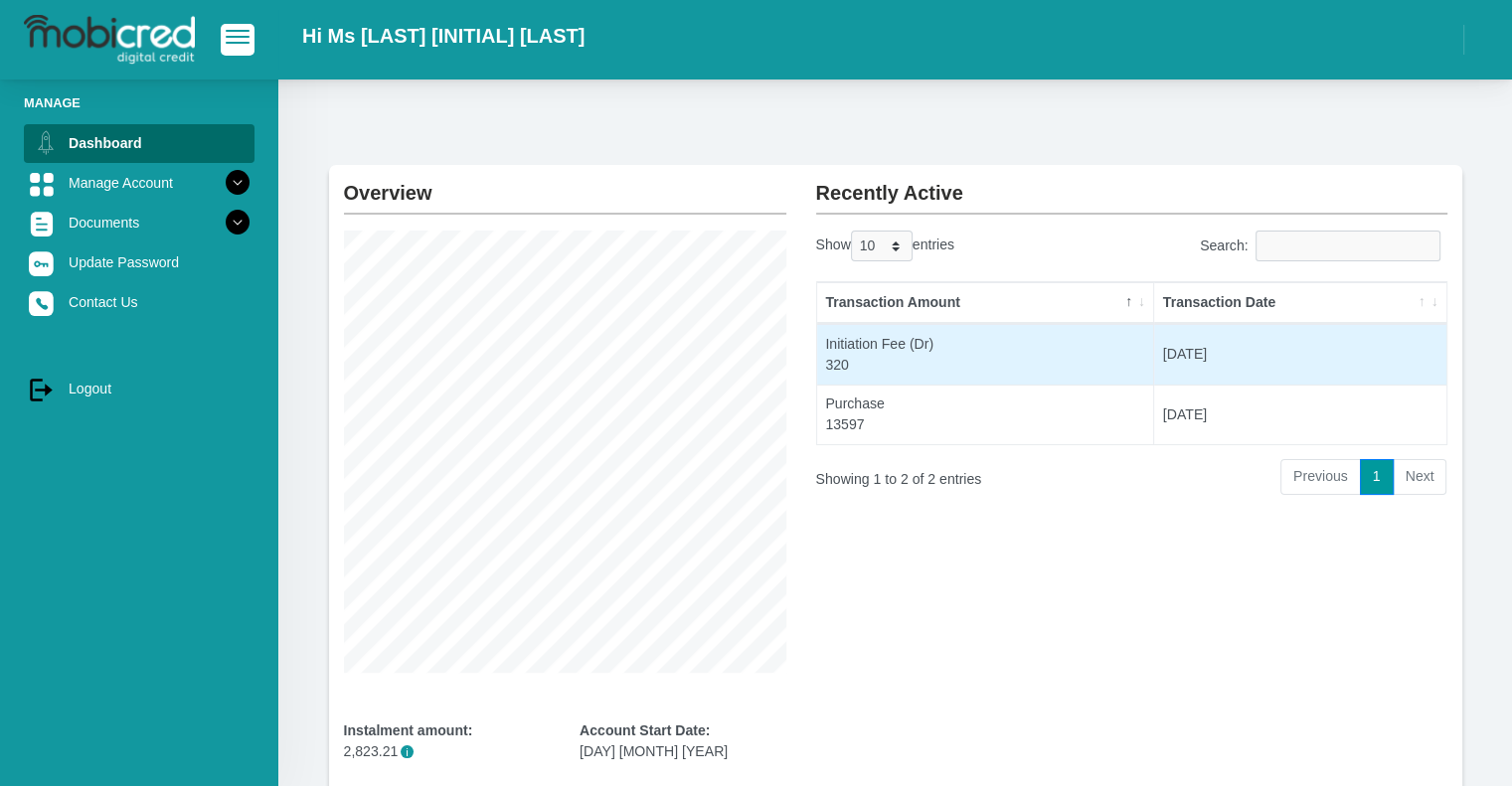 click on "Initiation Fee (Dr) 320" at bounding box center (985, 354) 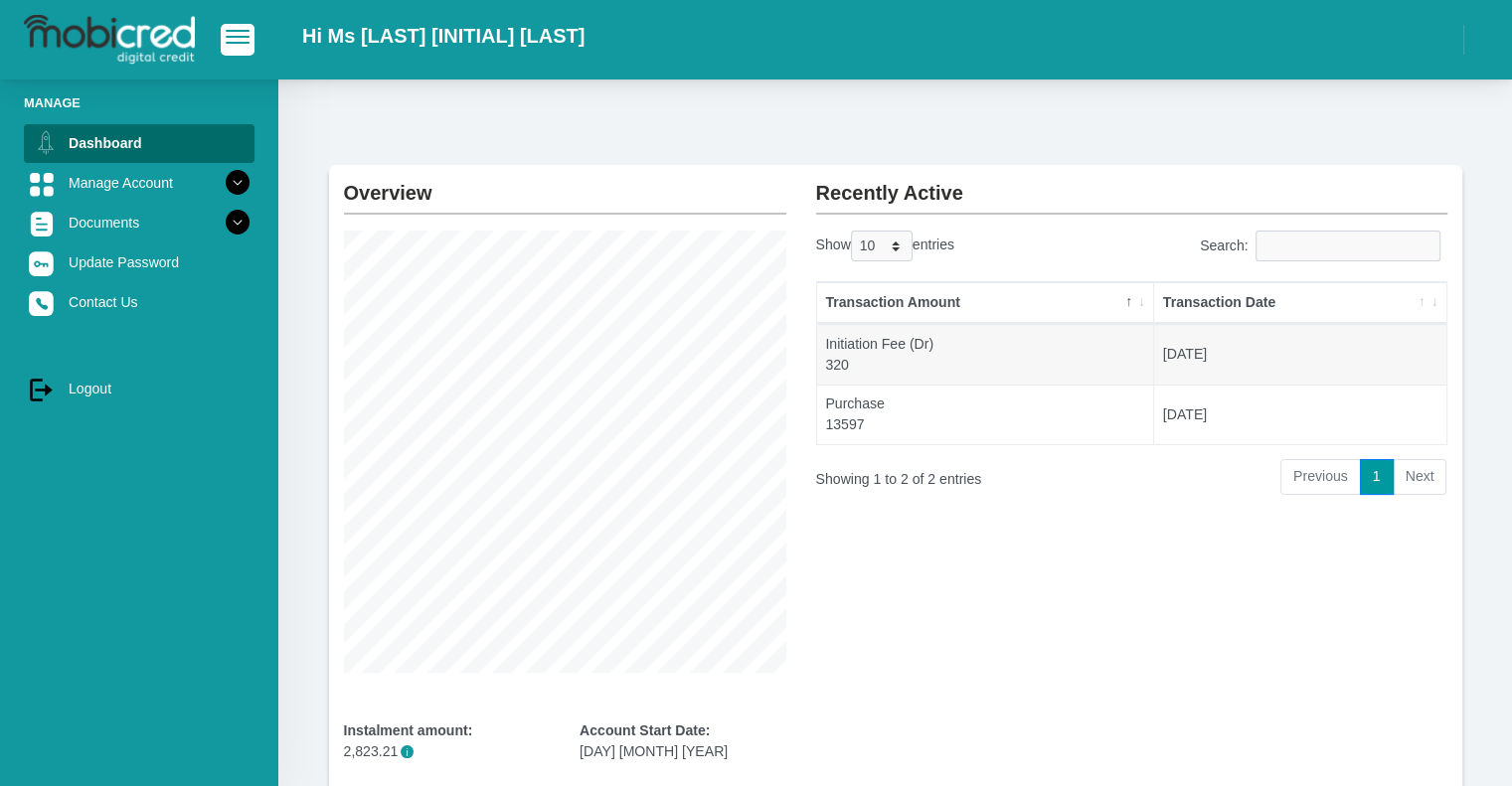 click on "Transaction Amount" at bounding box center (985, 303) 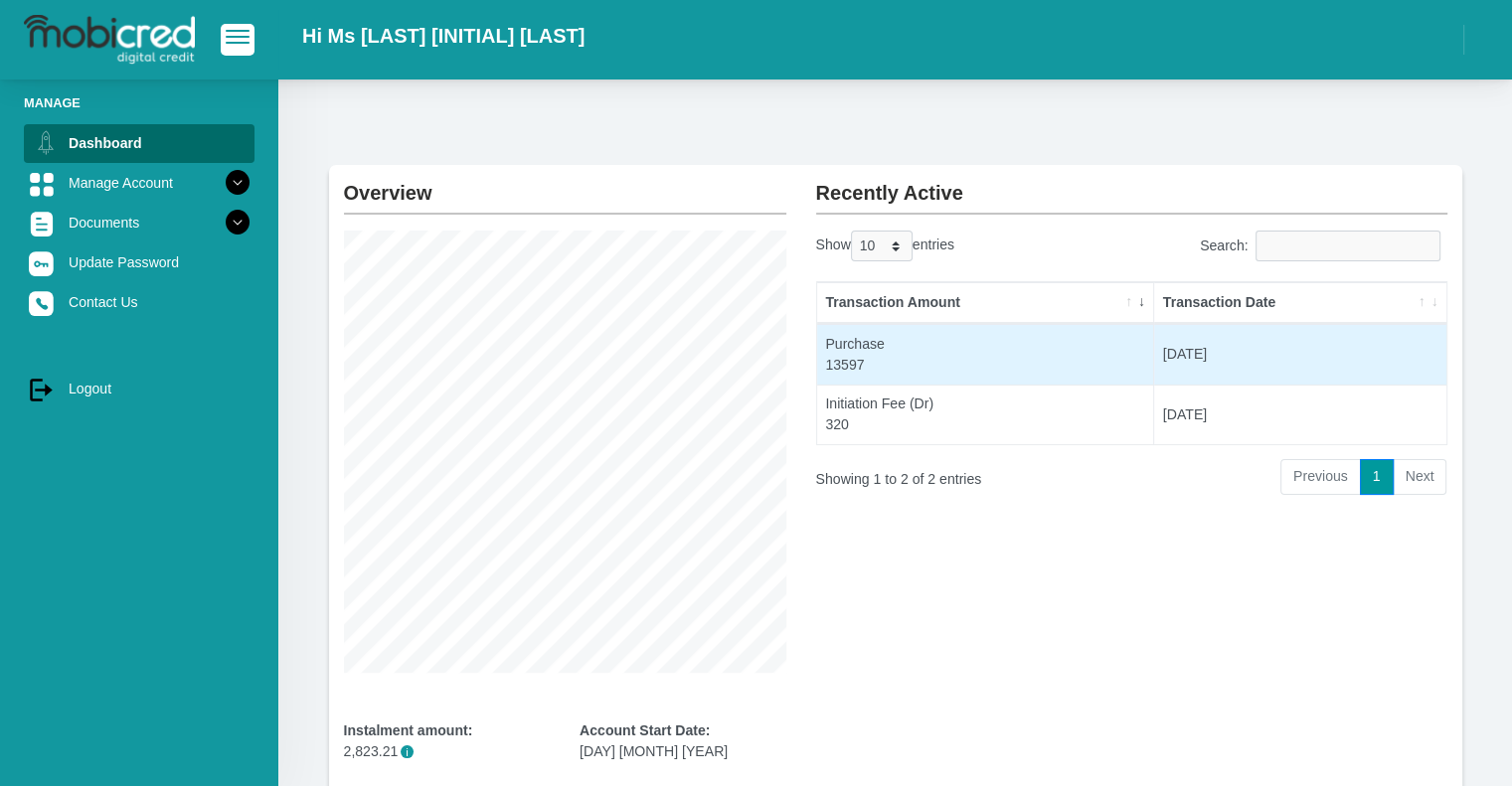 click on "Purchase 13597" at bounding box center [985, 354] 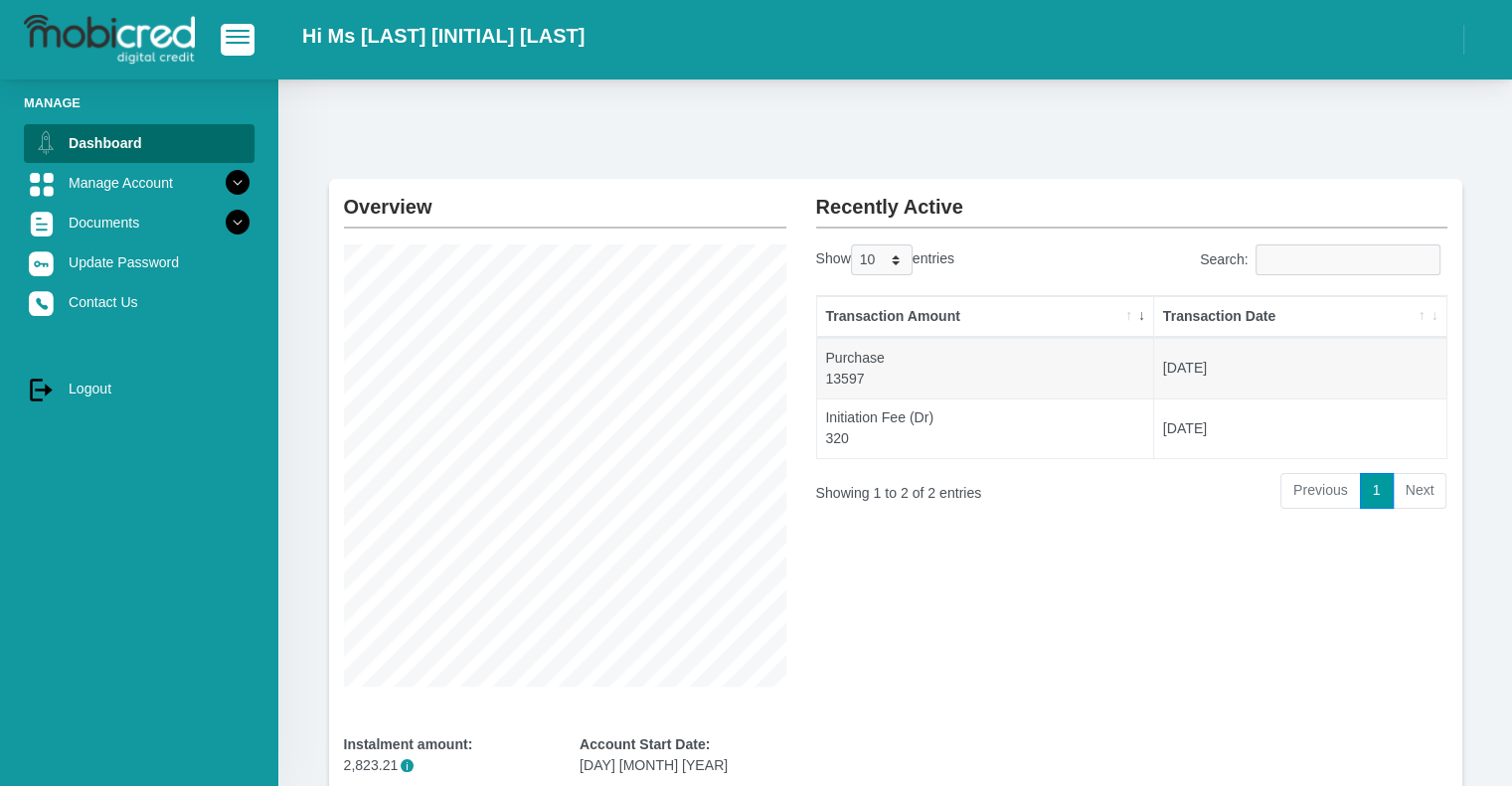 scroll, scrollTop: 4, scrollLeft: 0, axis: vertical 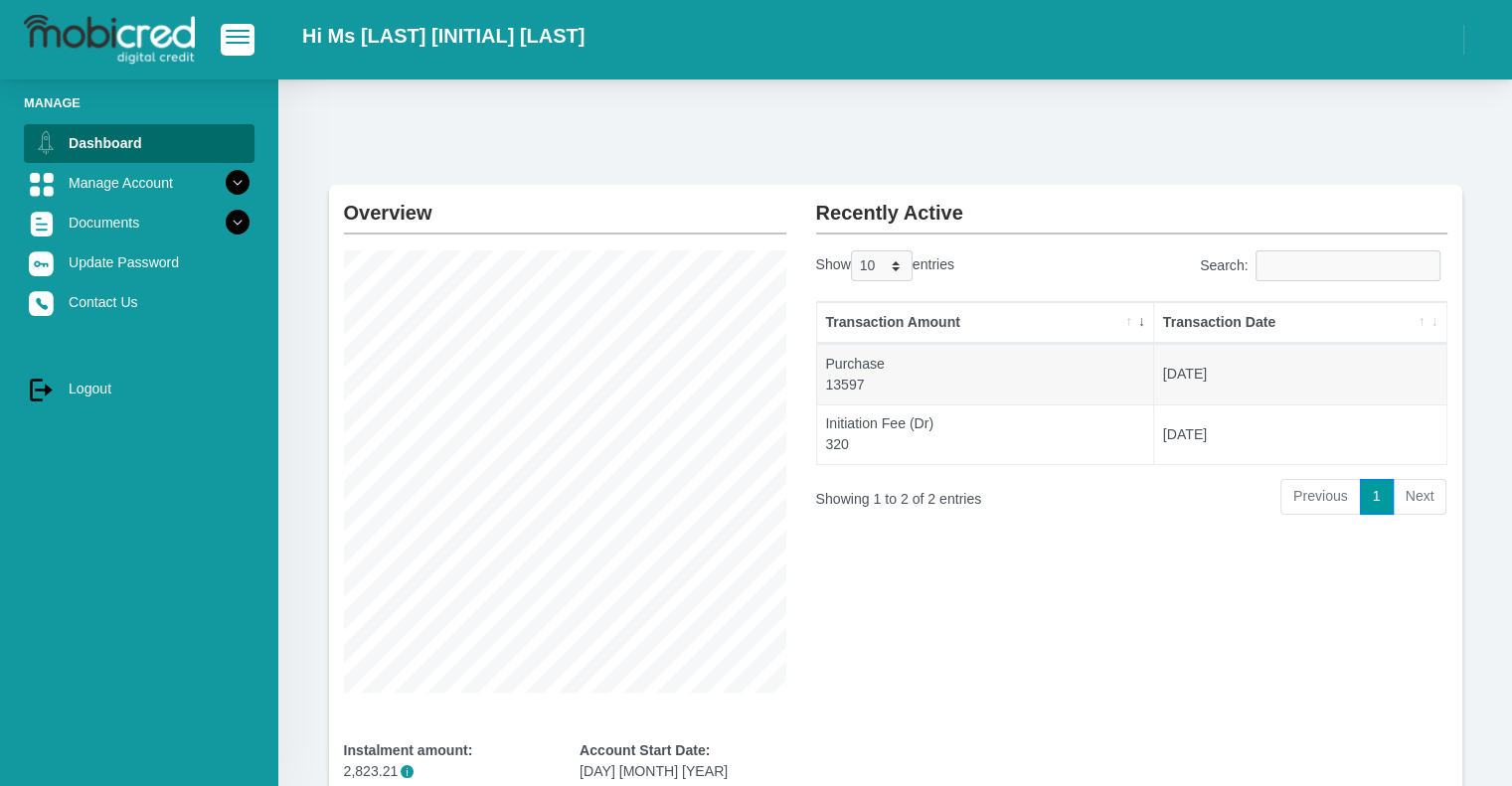 click on "Next" at bounding box center [1421, 497] 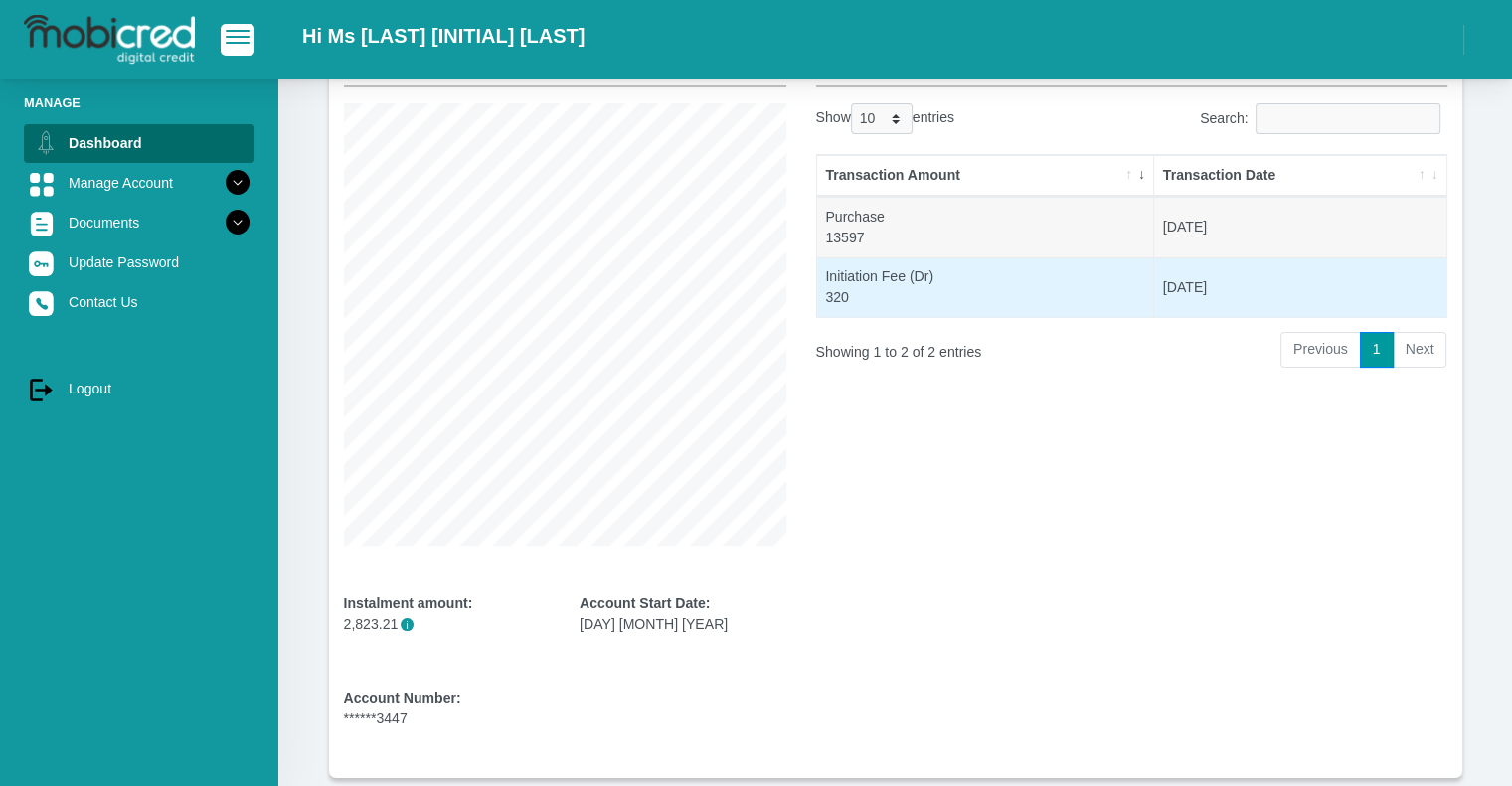 scroll, scrollTop: 153, scrollLeft: 0, axis: vertical 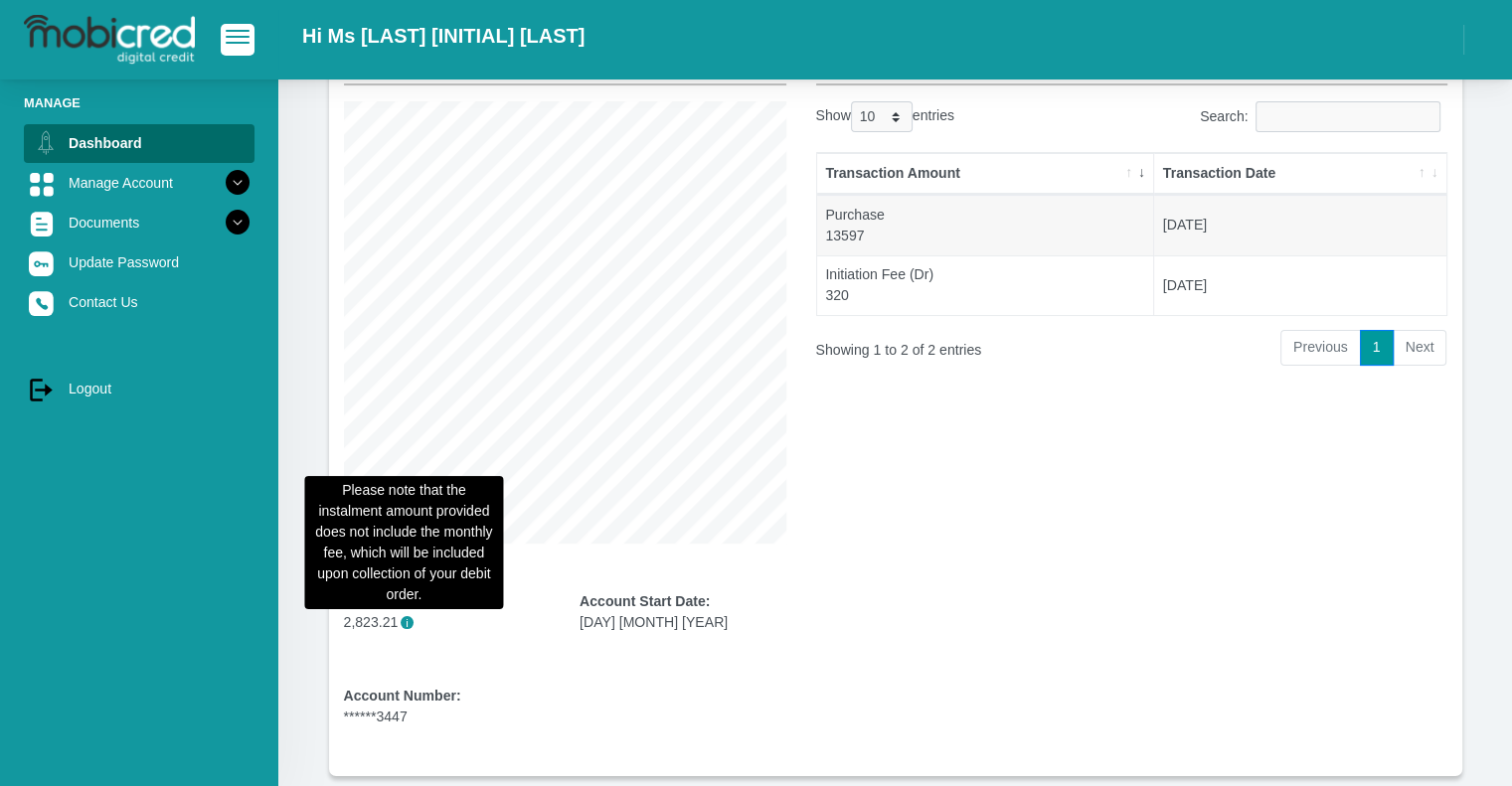 click on "i" at bounding box center (407, 622) 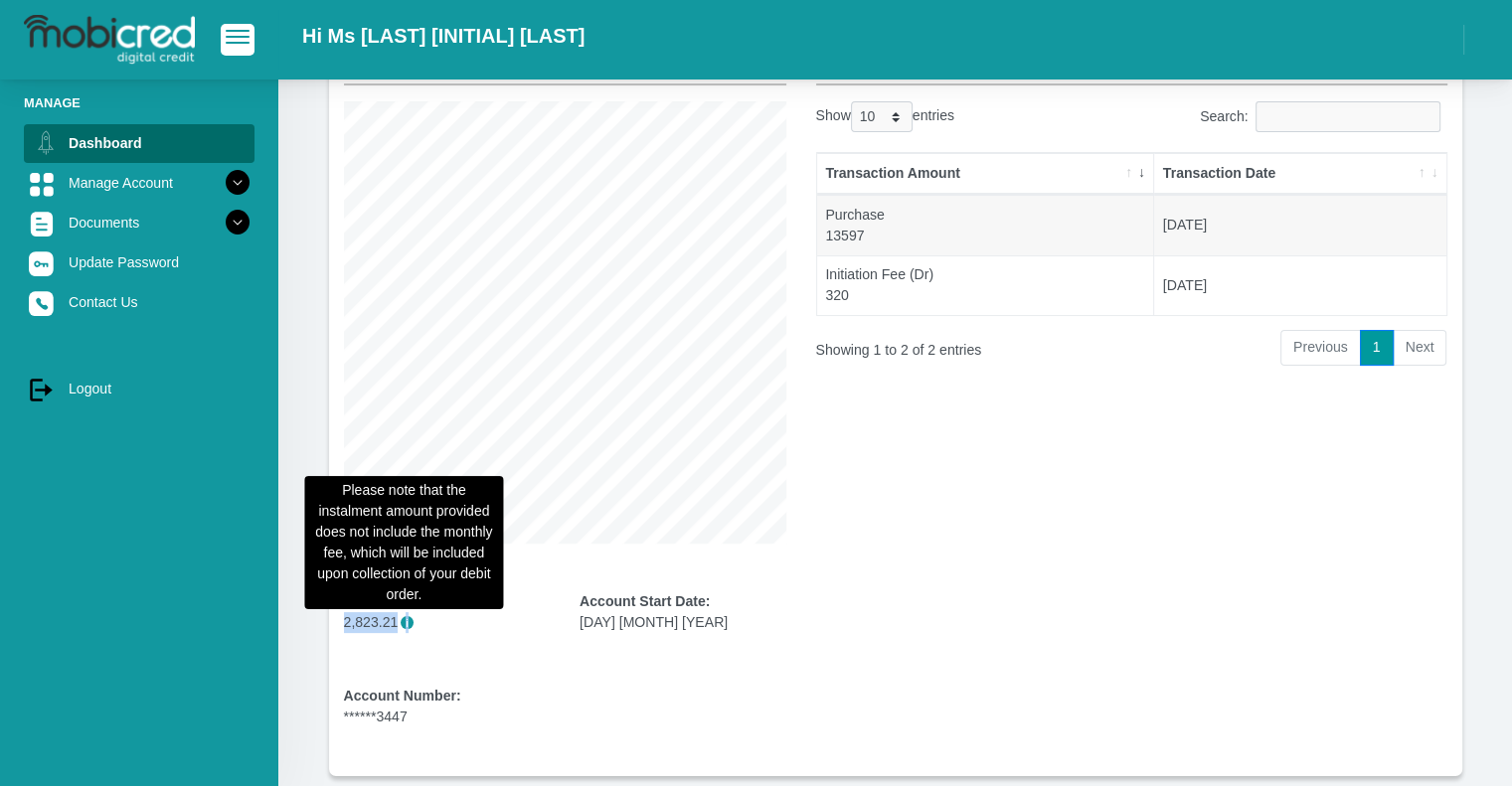 click on "i" at bounding box center [407, 622] 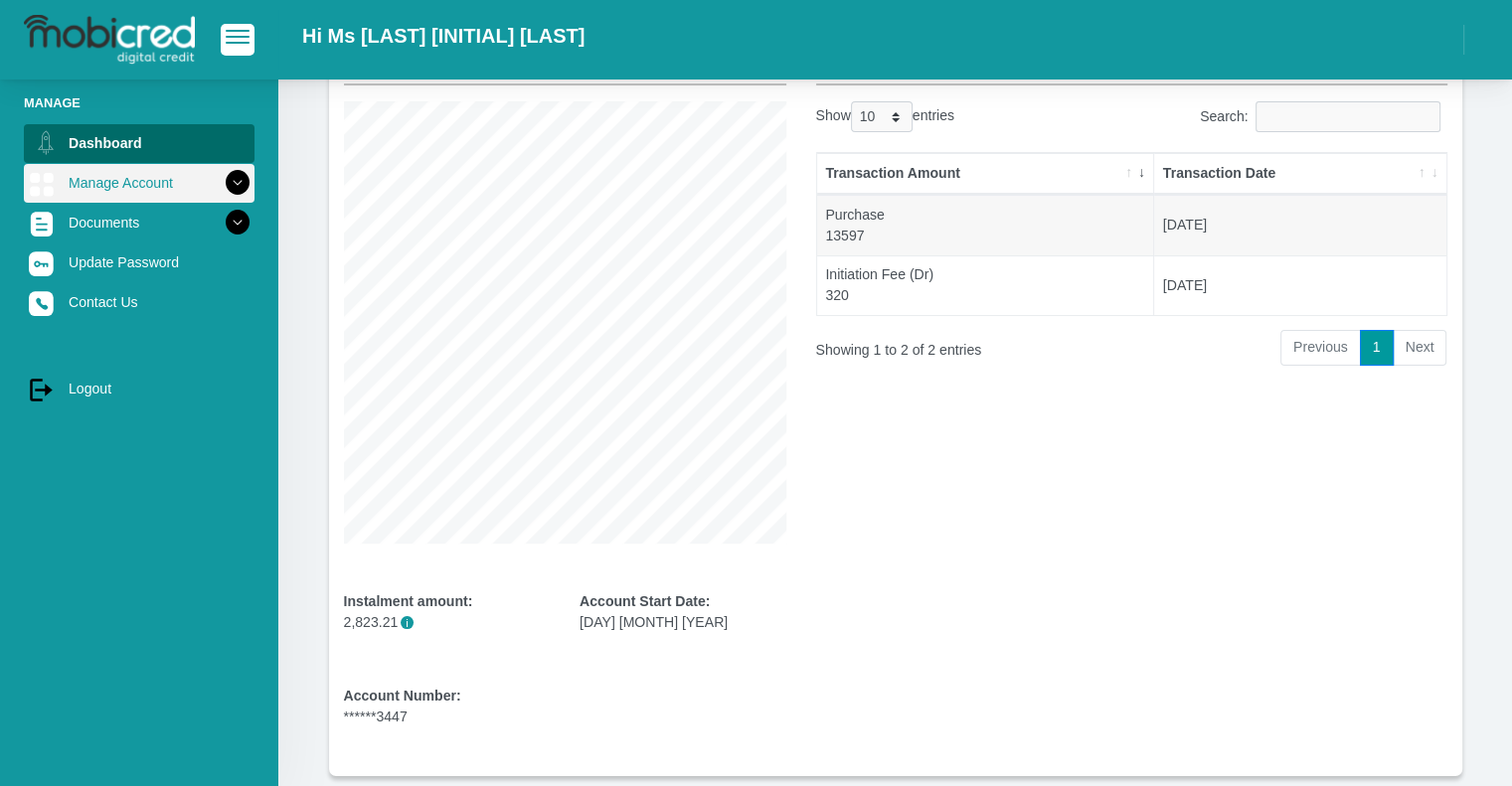 click at bounding box center (238, 183) 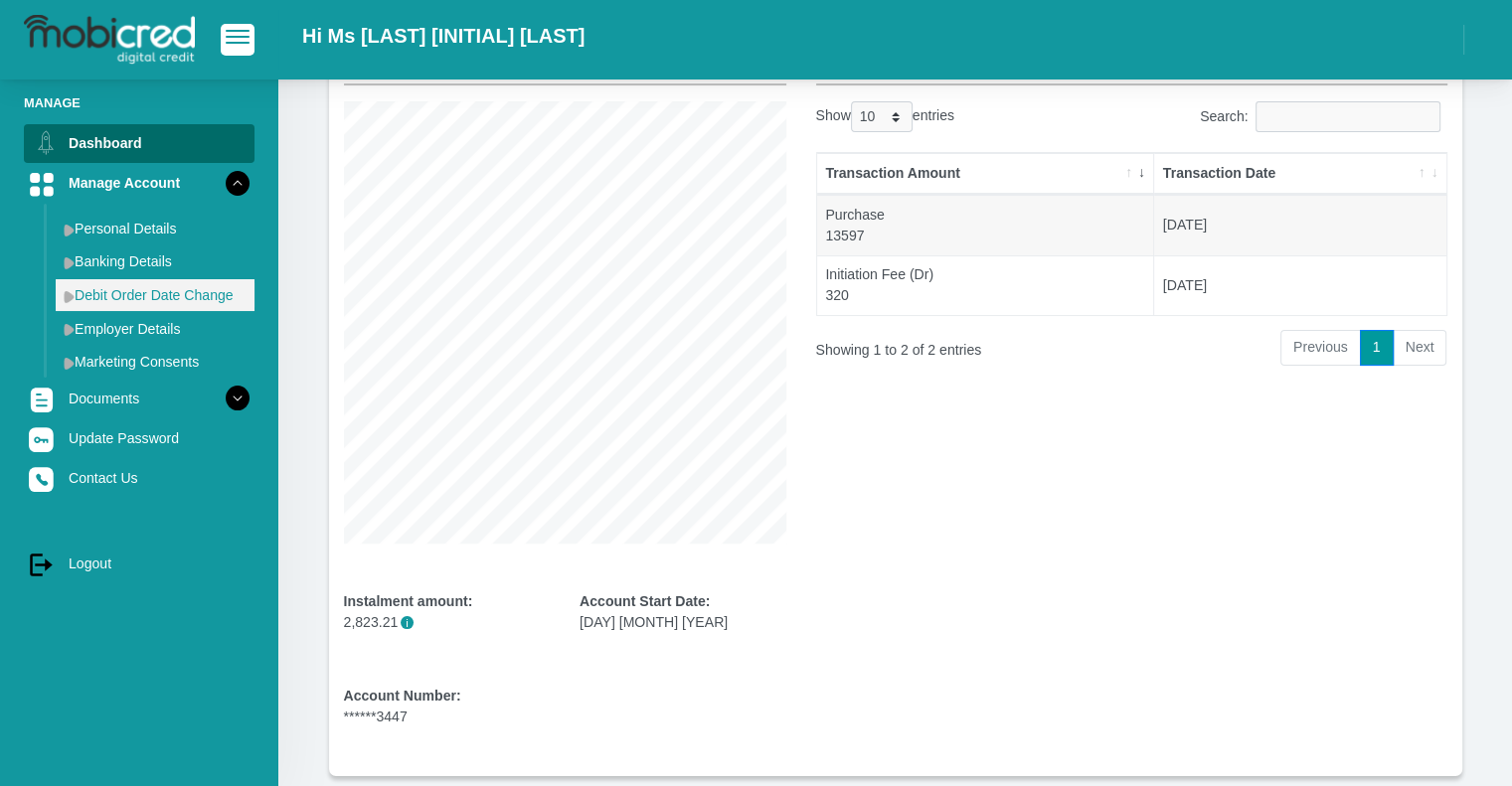 click on "Debit Order Date Change" at bounding box center (155, 295) 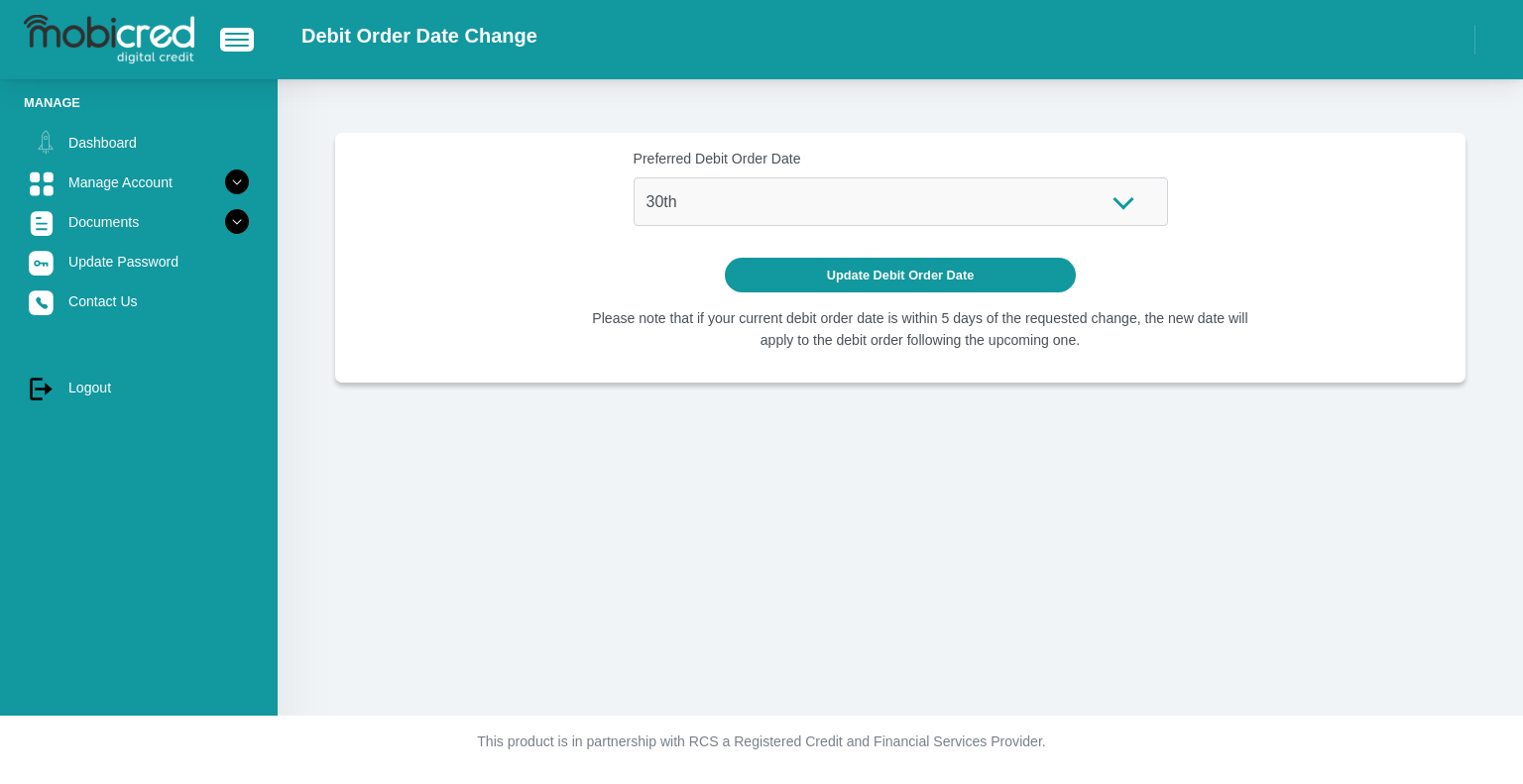 scroll, scrollTop: 0, scrollLeft: 0, axis: both 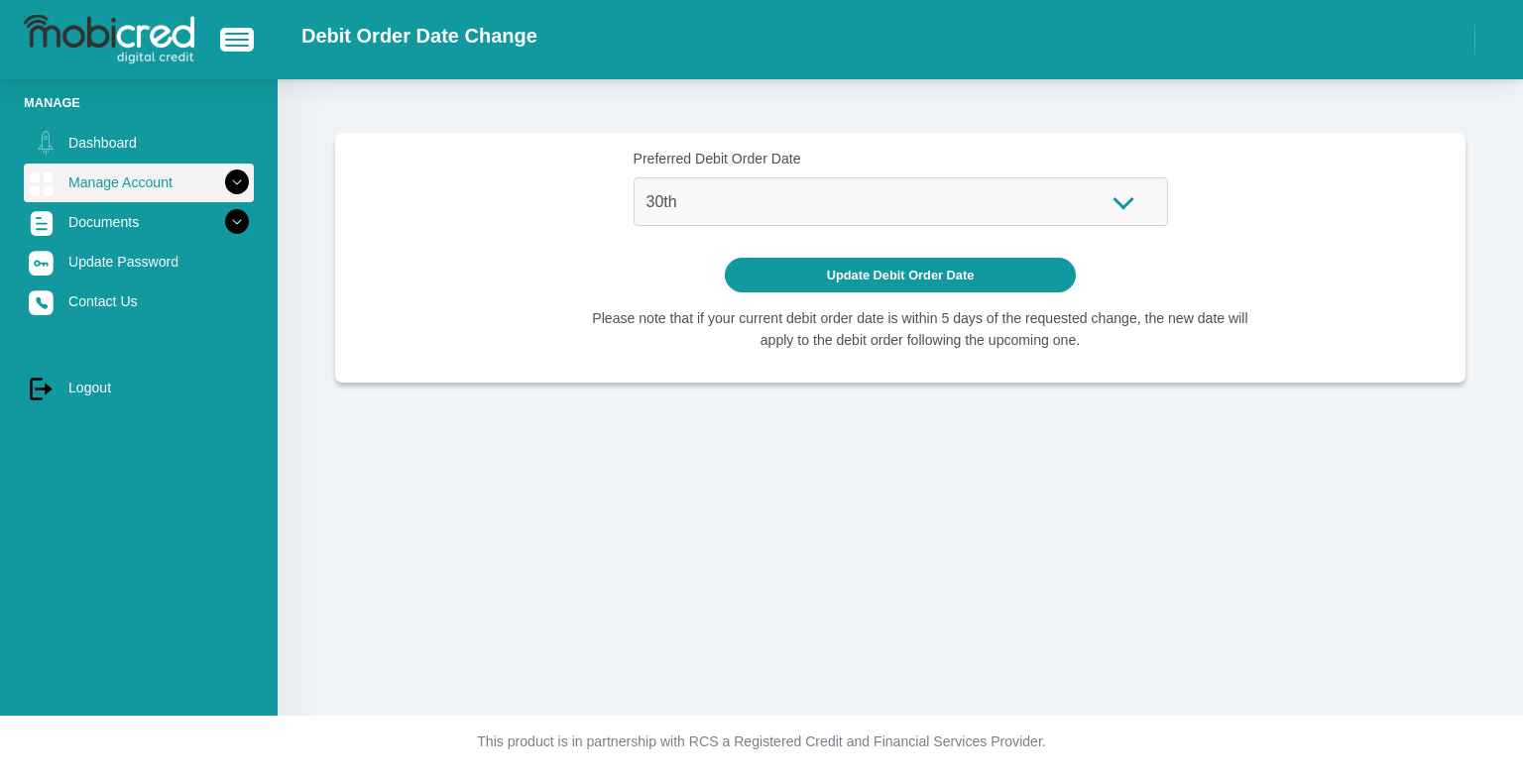 click at bounding box center [237, 182] 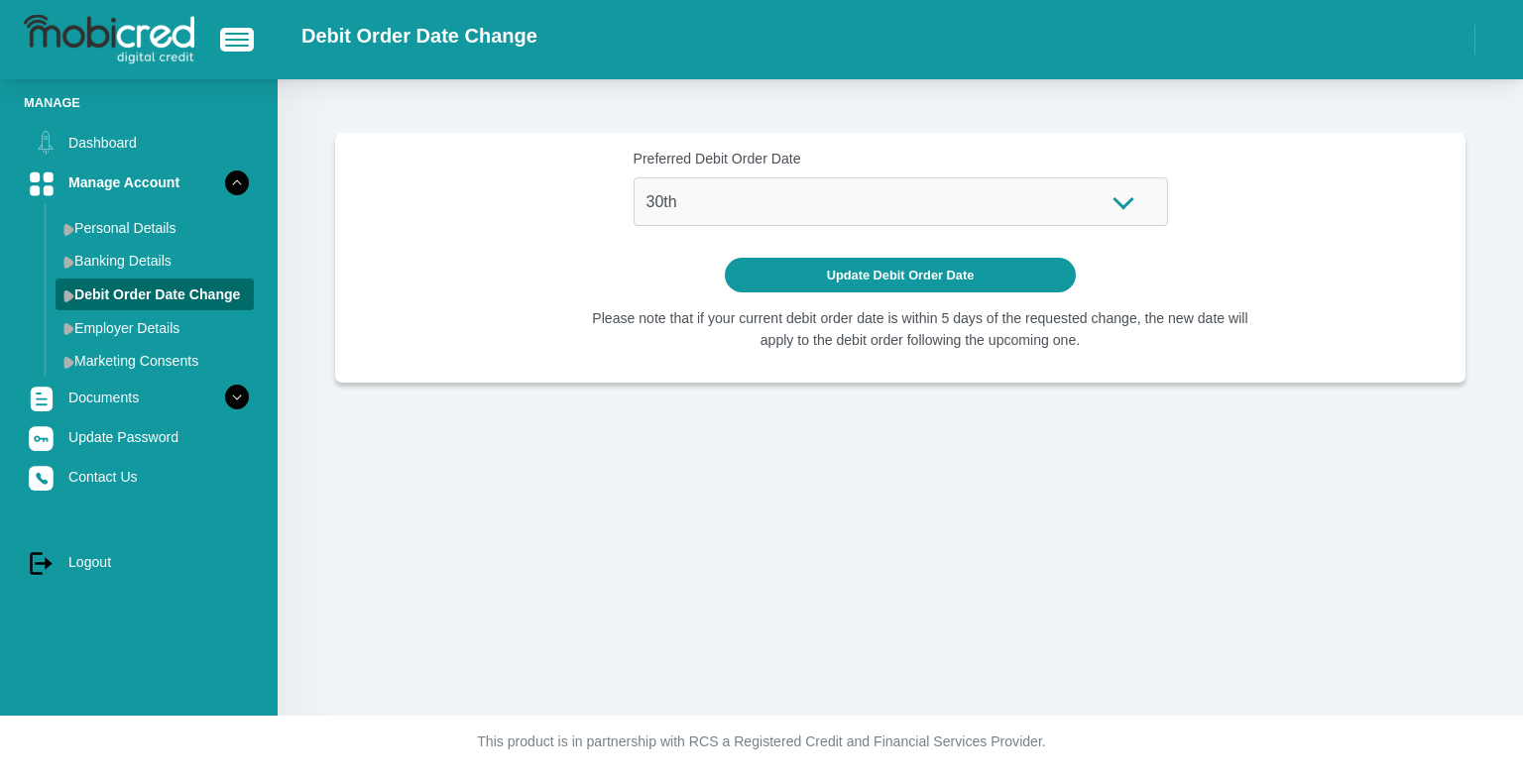 click on "Preferred Debit Order Date
1st
2nd
3rd
4th
5th
7th
18th
19th
20th
21st
22nd
23rd
24th
25th
26th
27th
28th
29th" at bounding box center [900, 397] 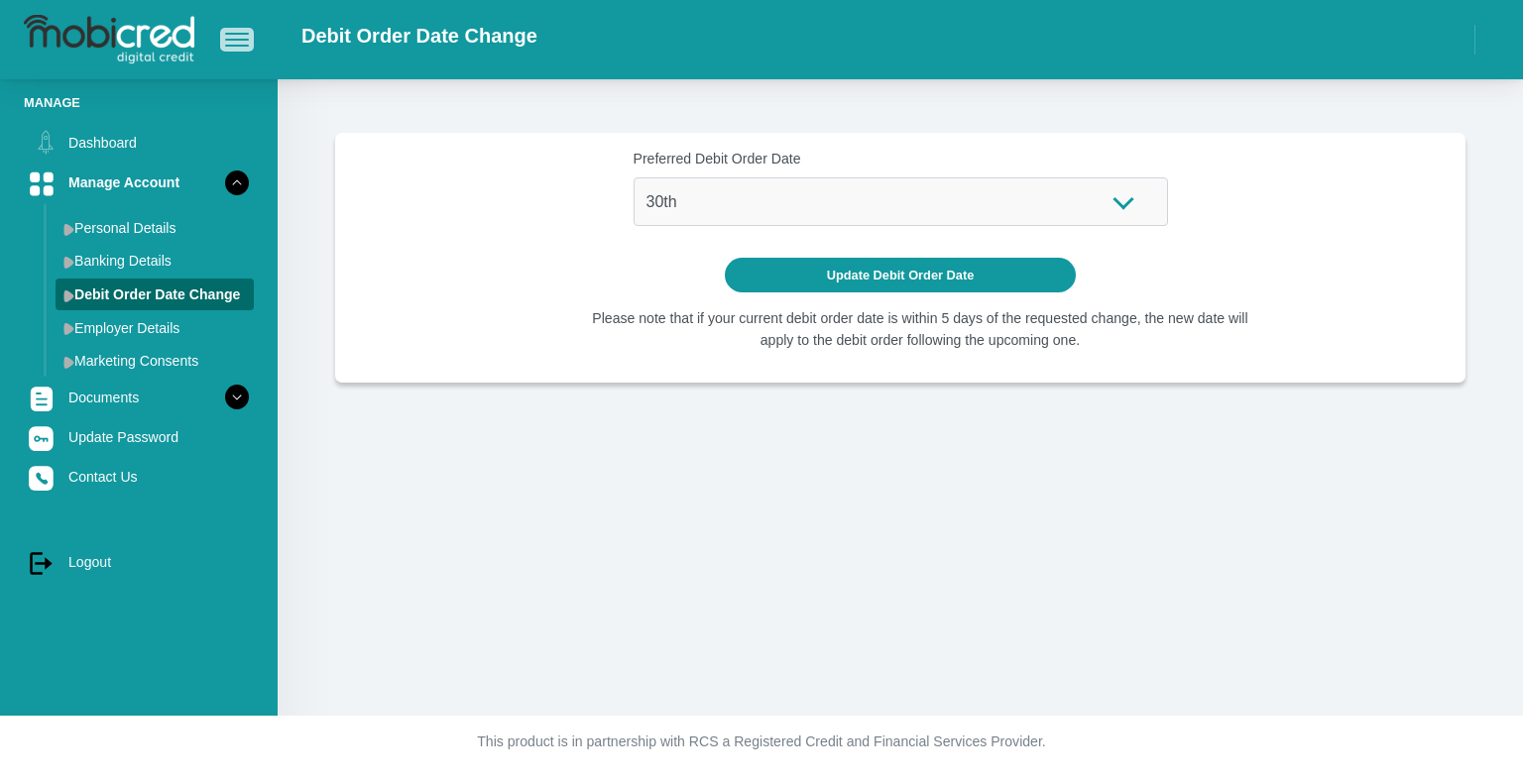click at bounding box center (237, 40) 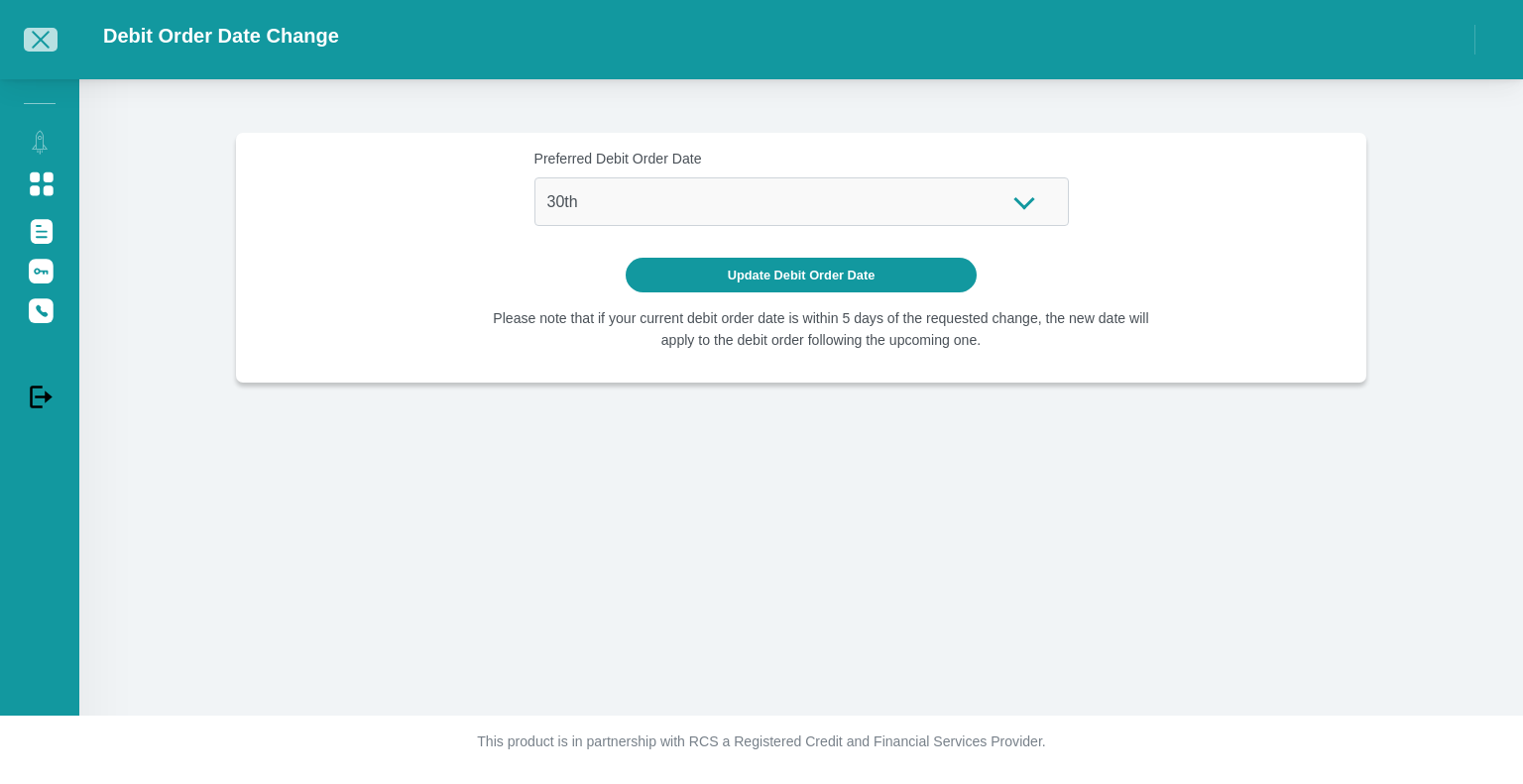 click at bounding box center (41, 40) 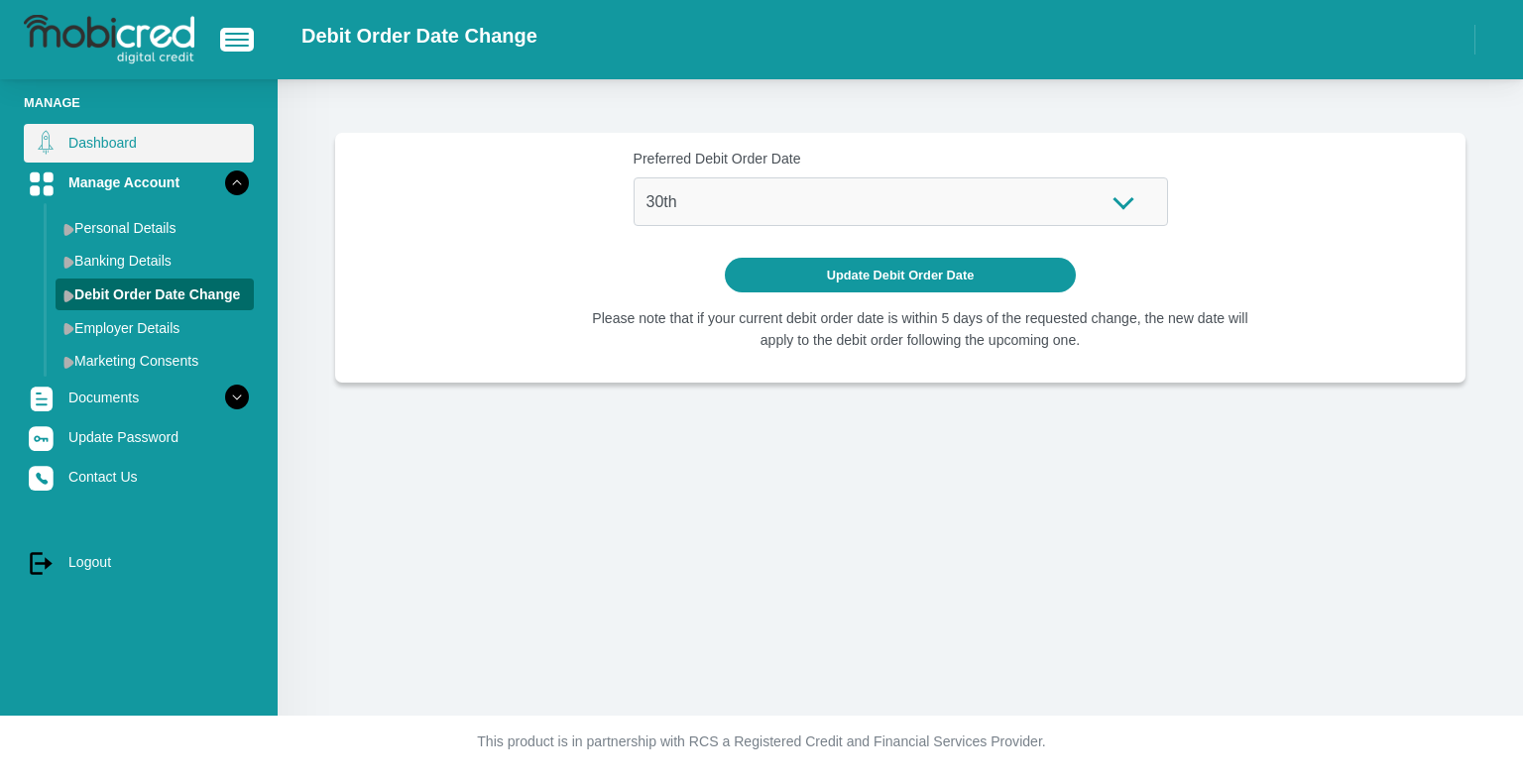 click on "Dashboard" at bounding box center (139, 143) 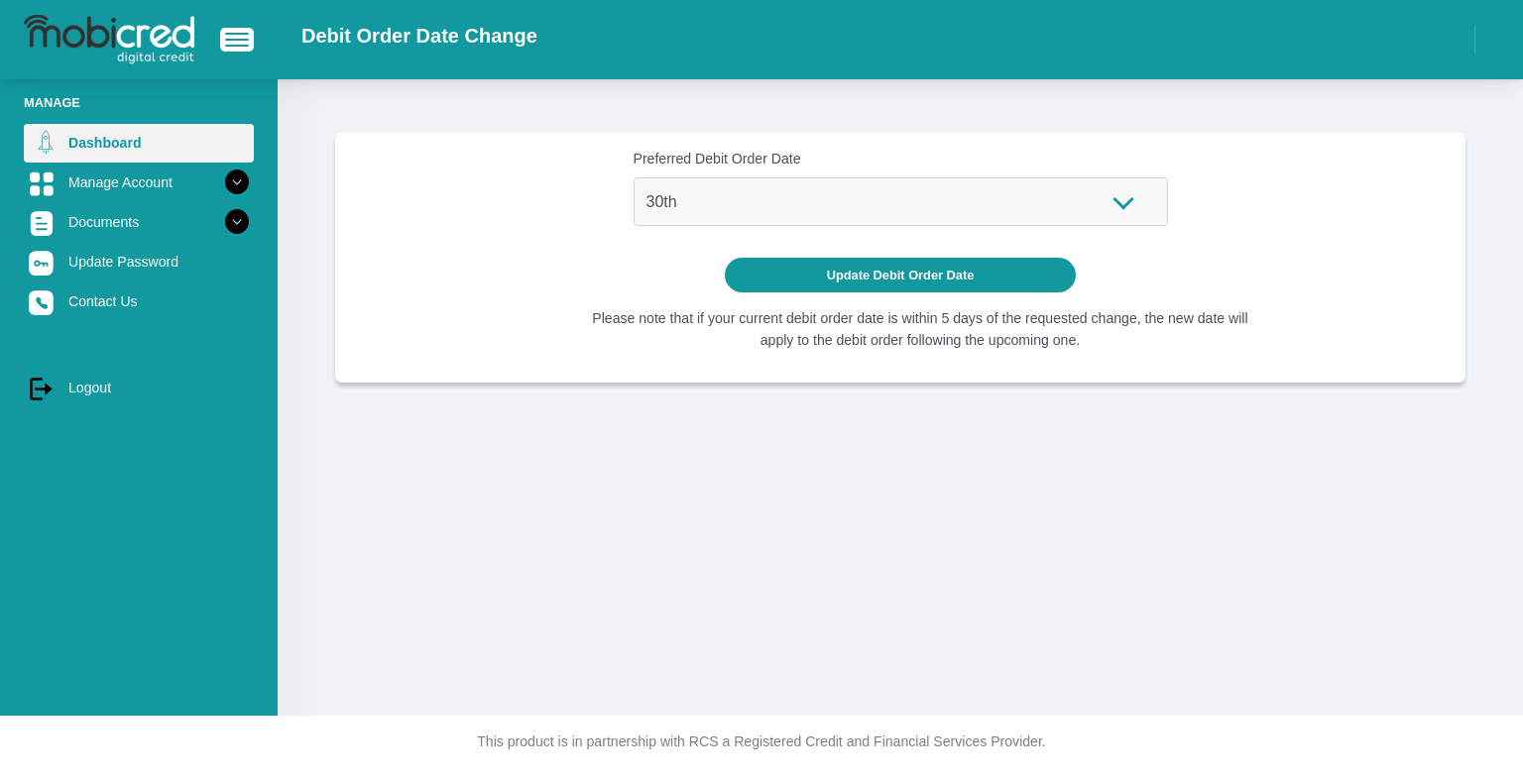 click on "Dashboard" at bounding box center (139, 143) 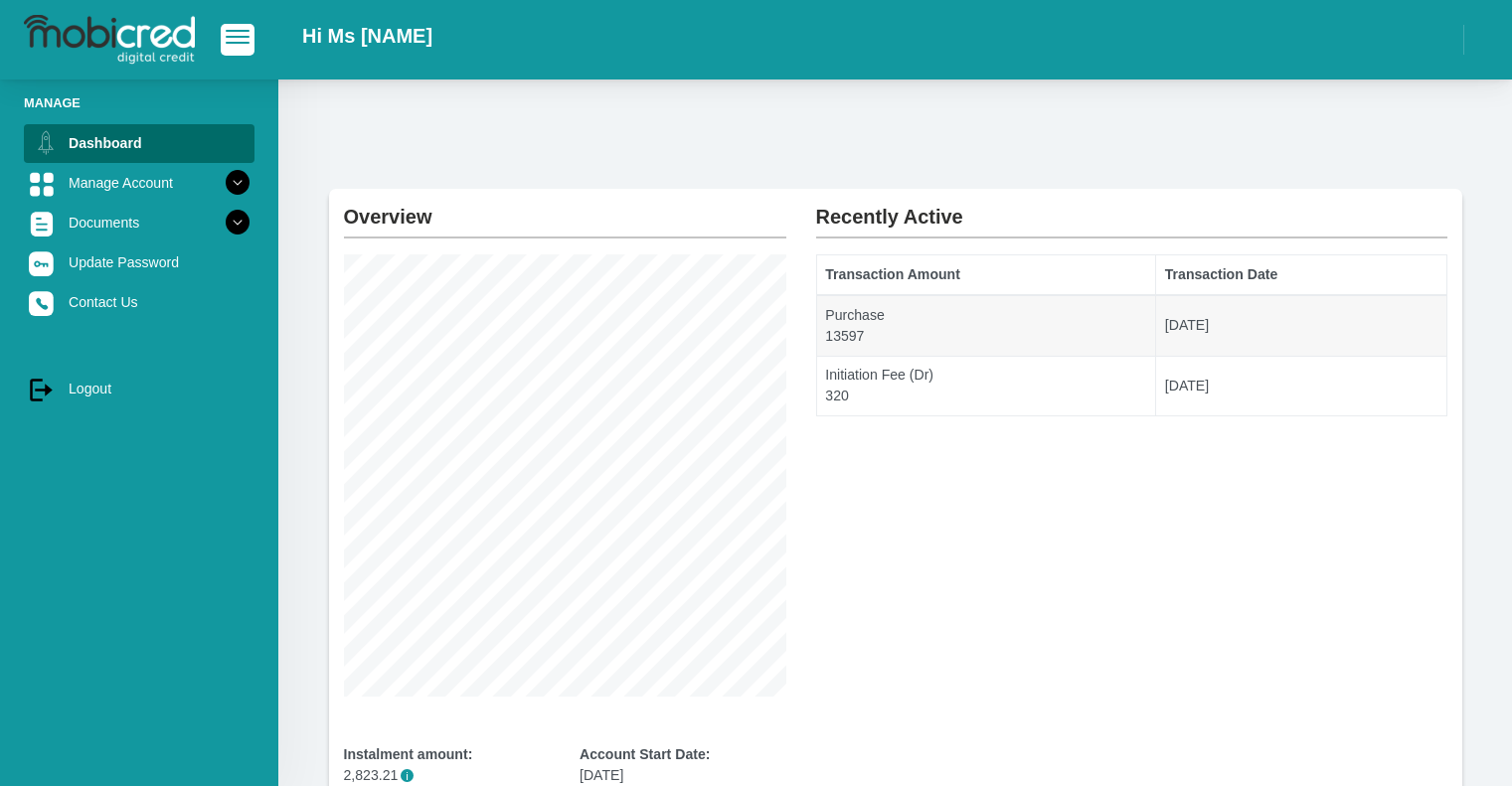 scroll, scrollTop: 0, scrollLeft: 0, axis: both 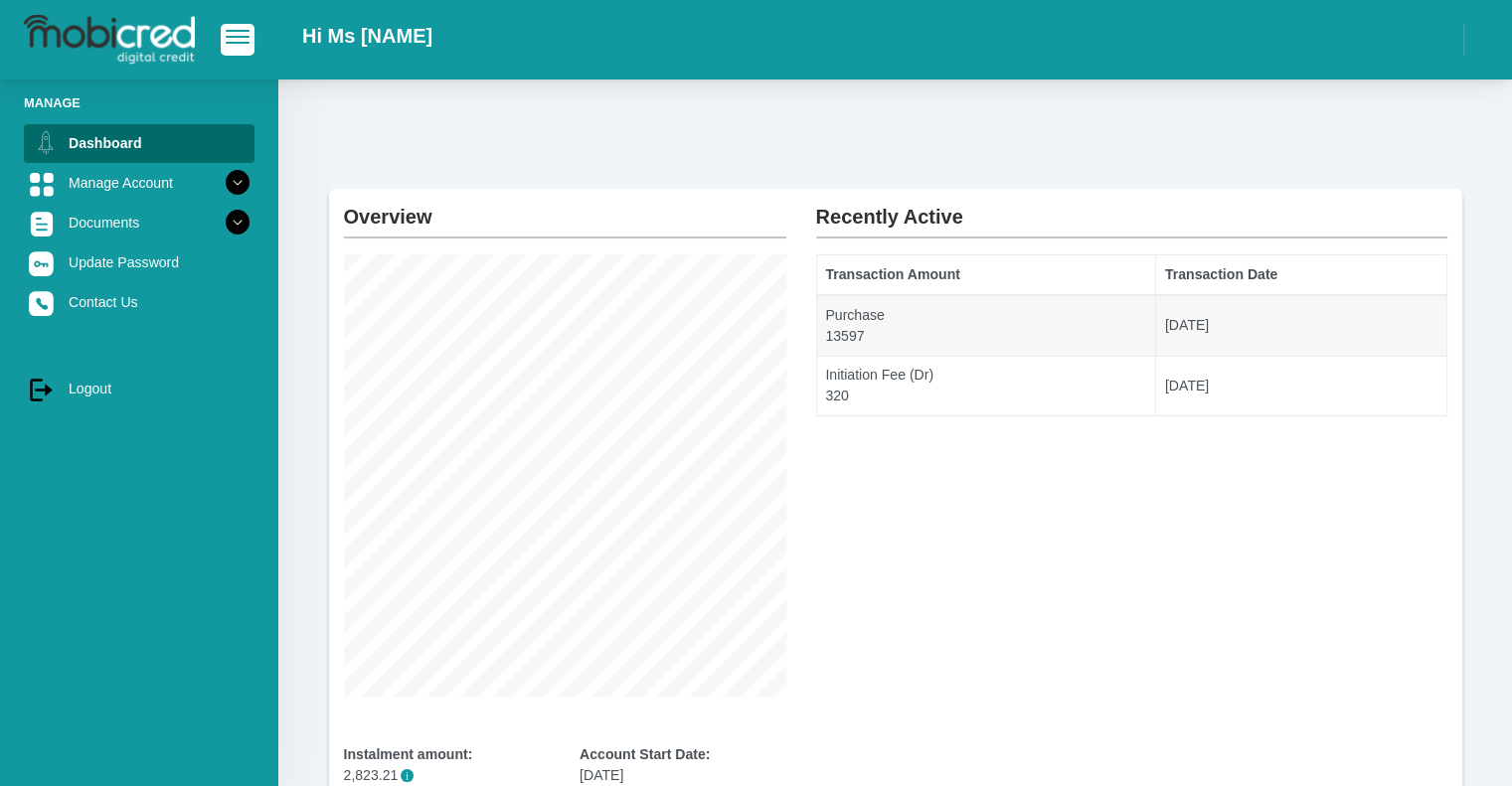 click at bounding box center (109, 40) 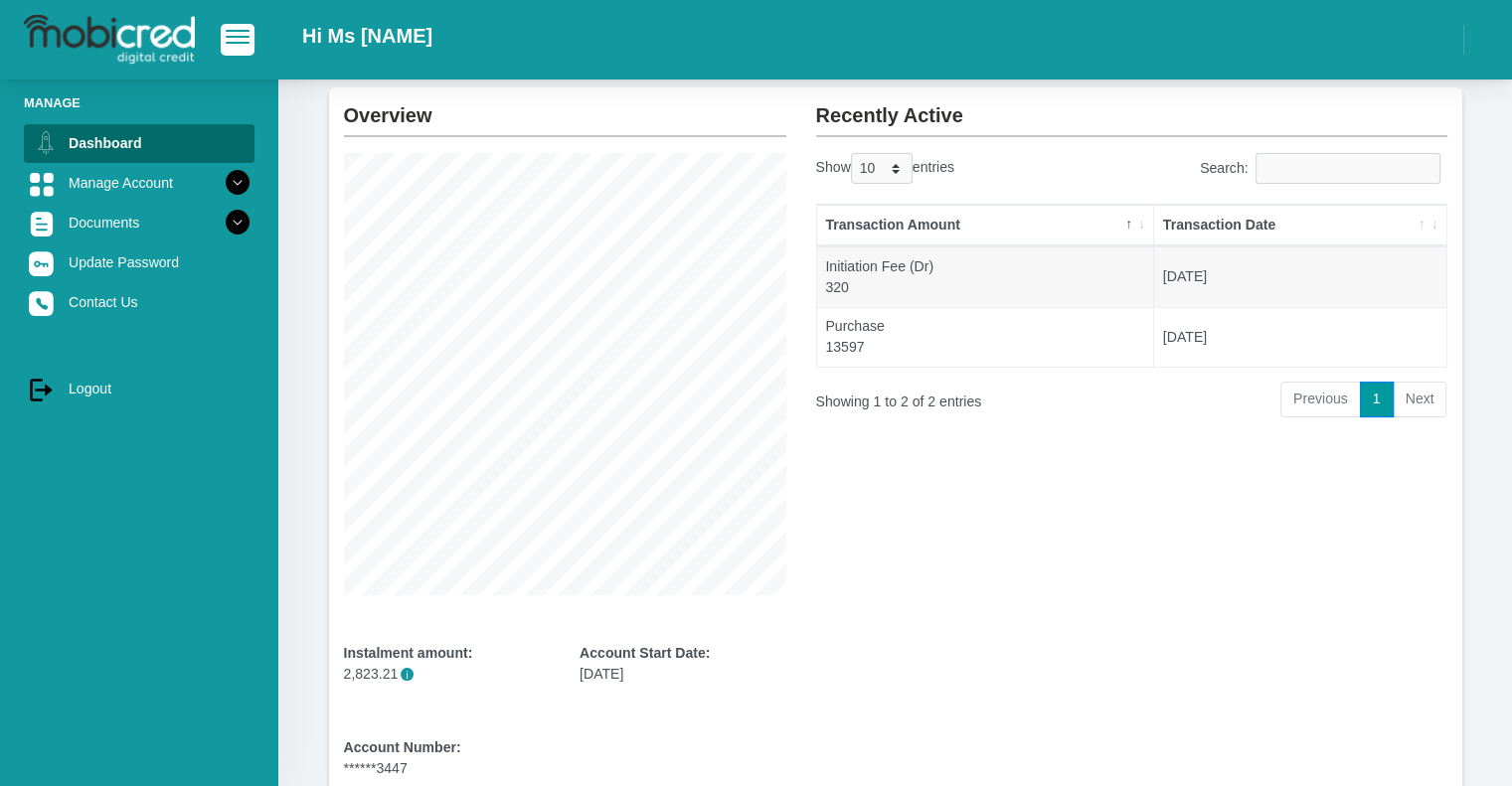 scroll, scrollTop: 118, scrollLeft: 0, axis: vertical 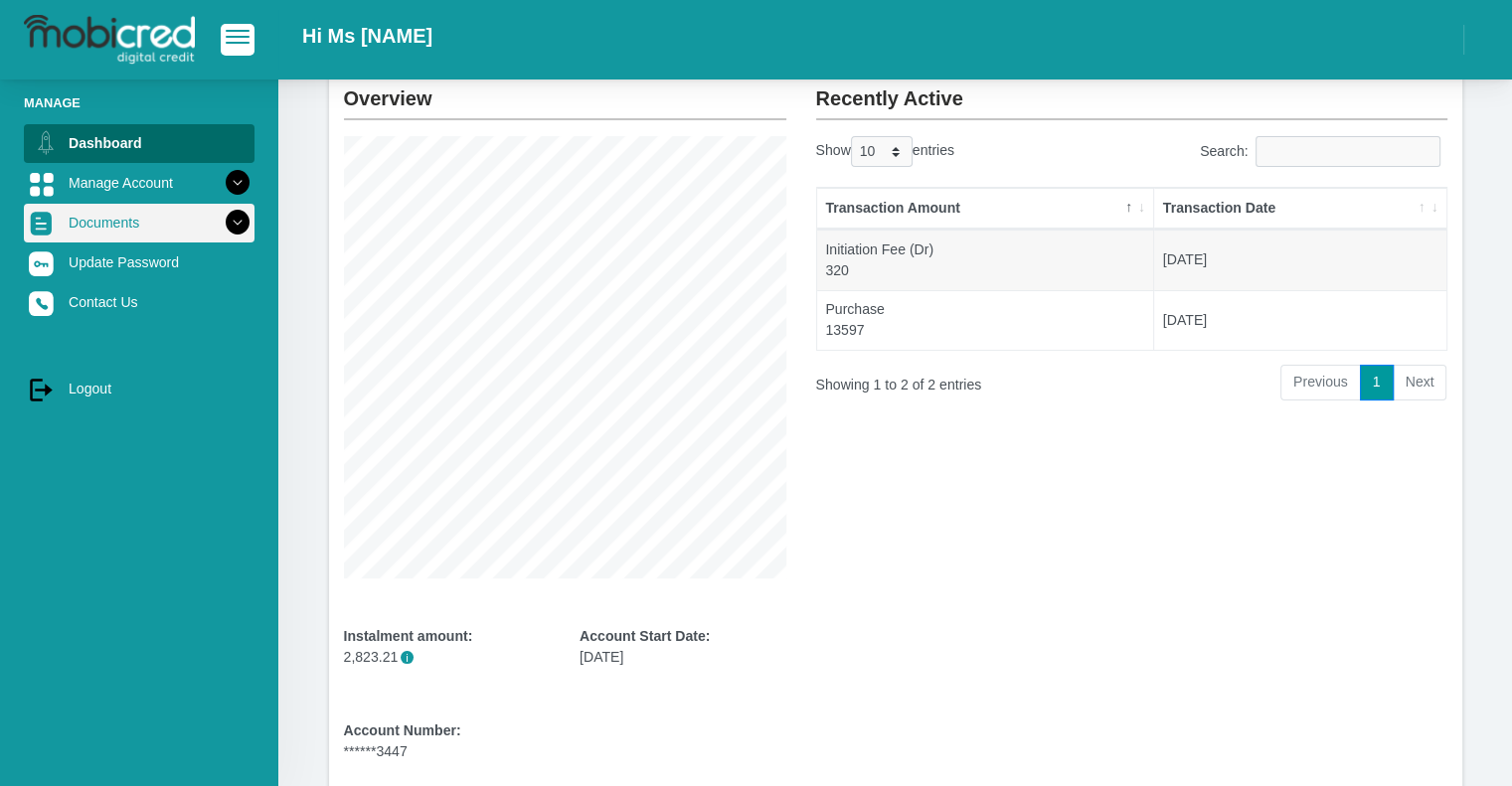 click on "Documents" at bounding box center (139, 223) 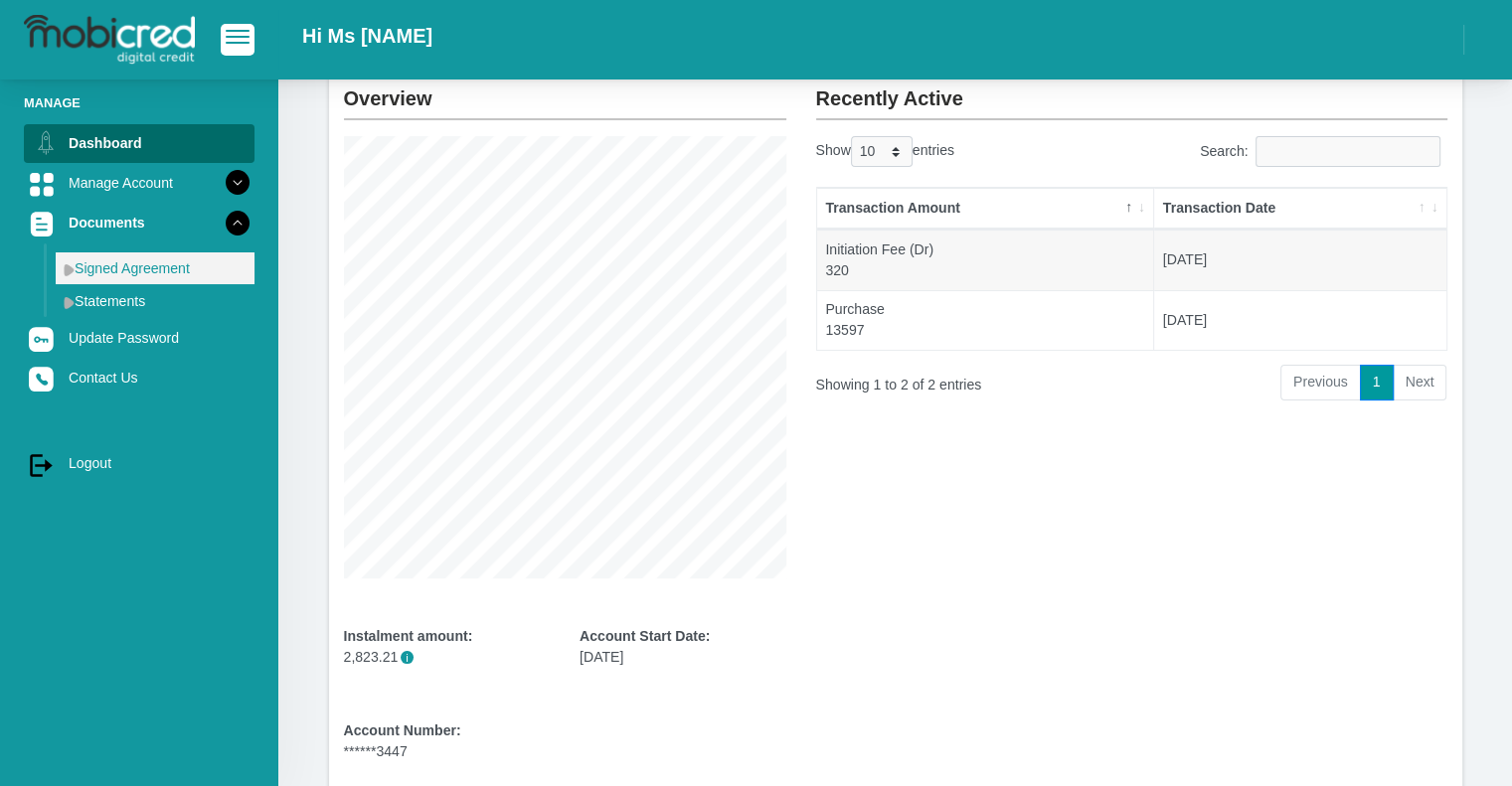 click on "Signed Agreement" at bounding box center [155, 268] 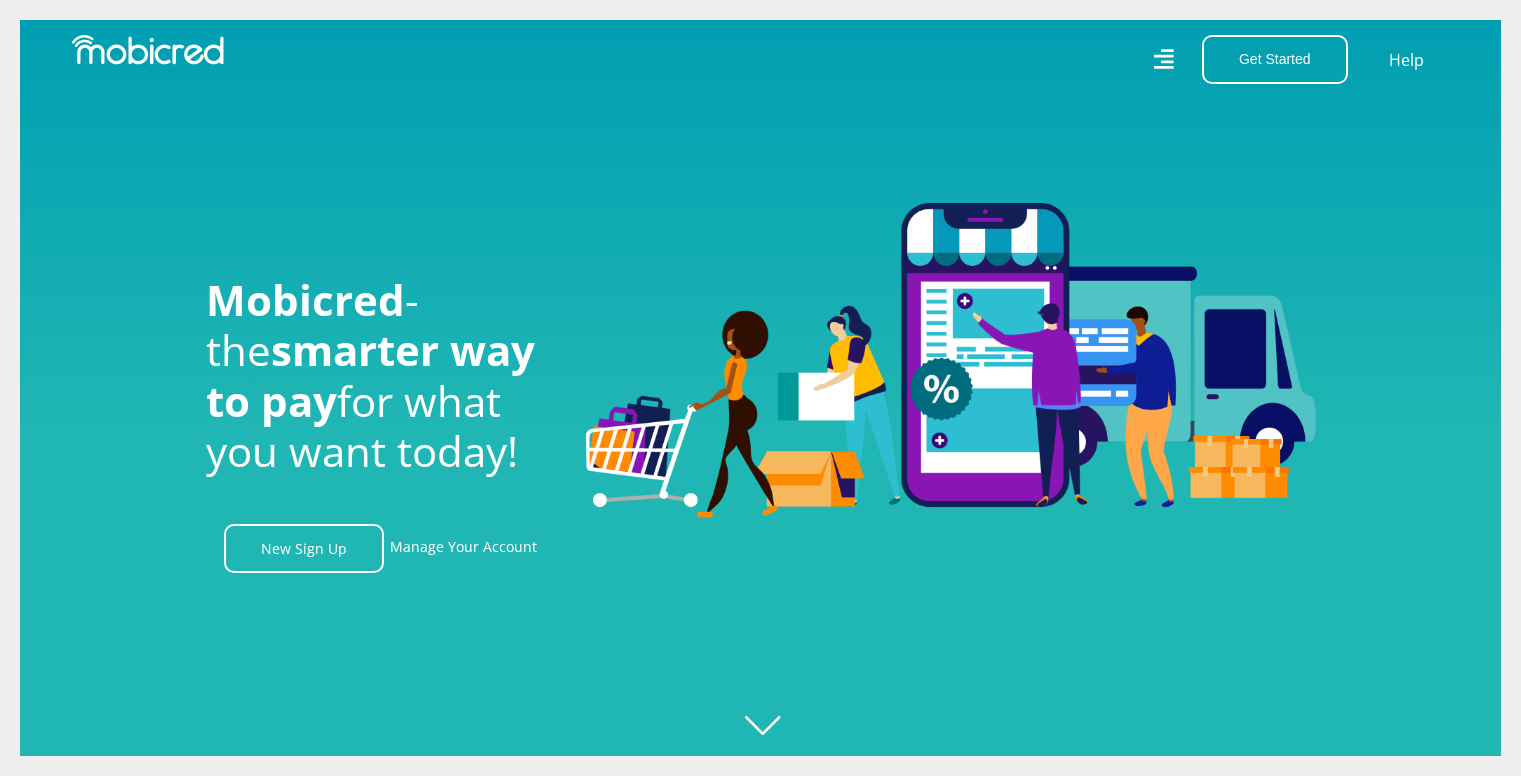scroll, scrollTop: 0, scrollLeft: 0, axis: both 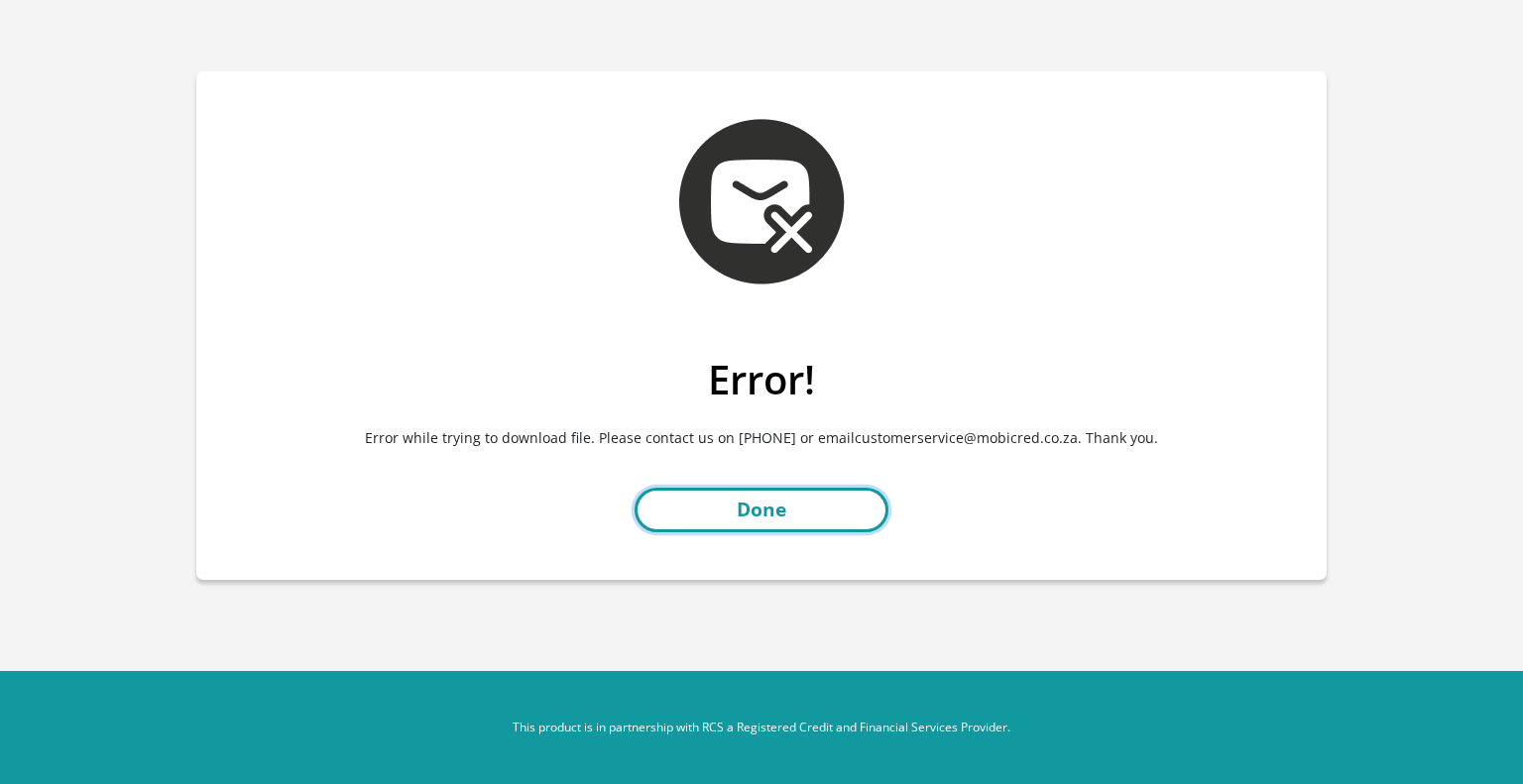click on "Done" at bounding box center (762, 509) 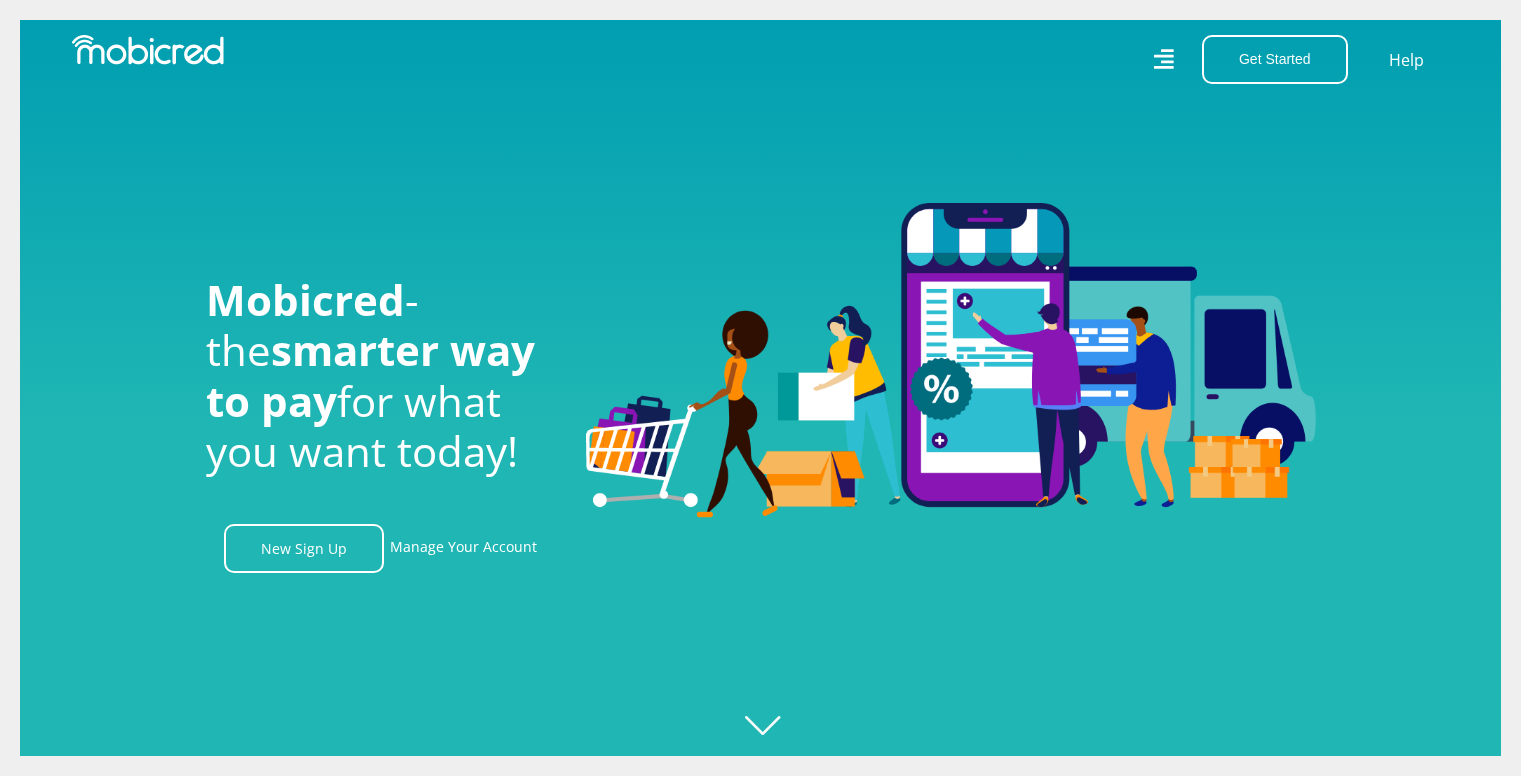 scroll, scrollTop: 0, scrollLeft: 0, axis: both 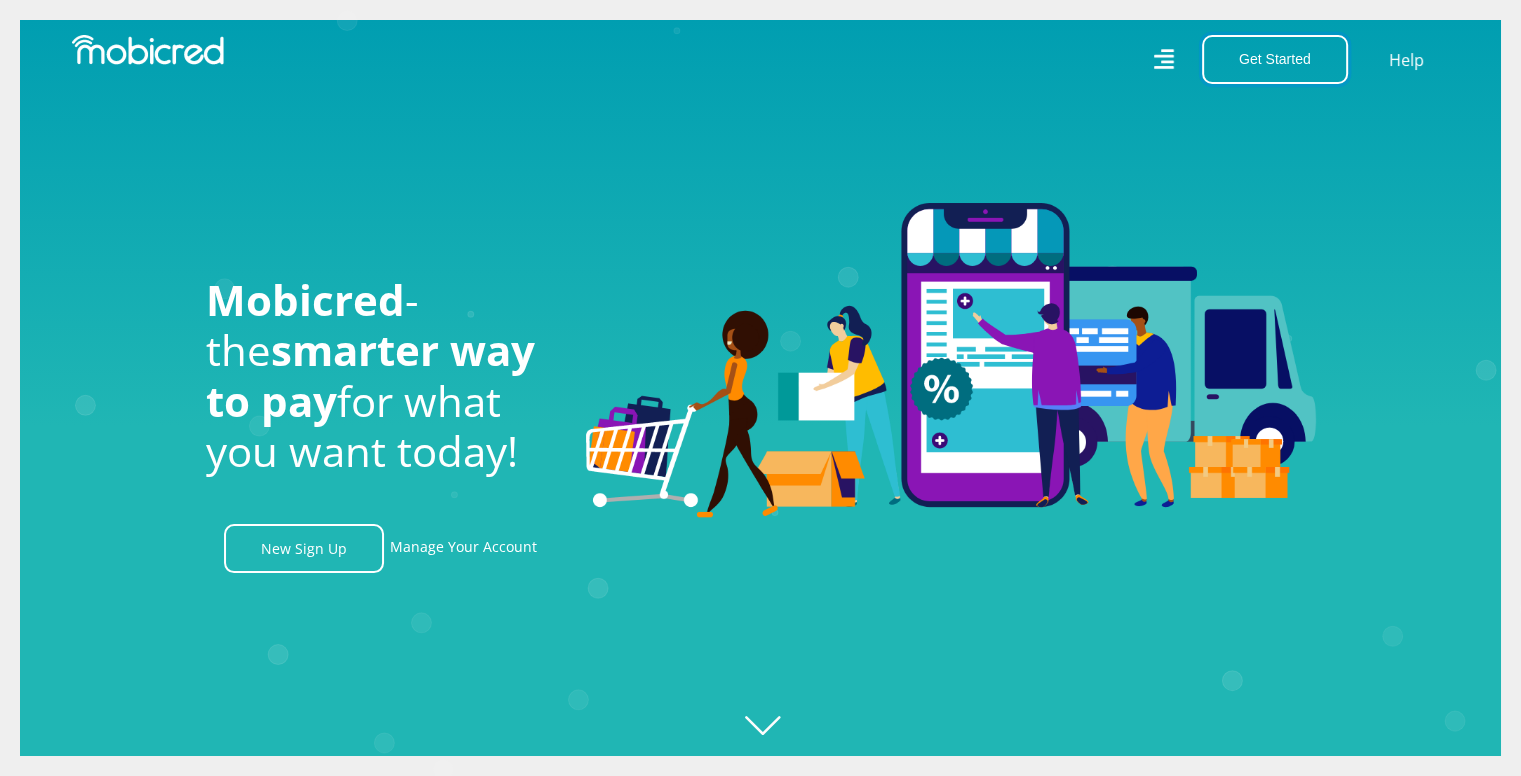 click on "Get Started" at bounding box center (1275, 59) 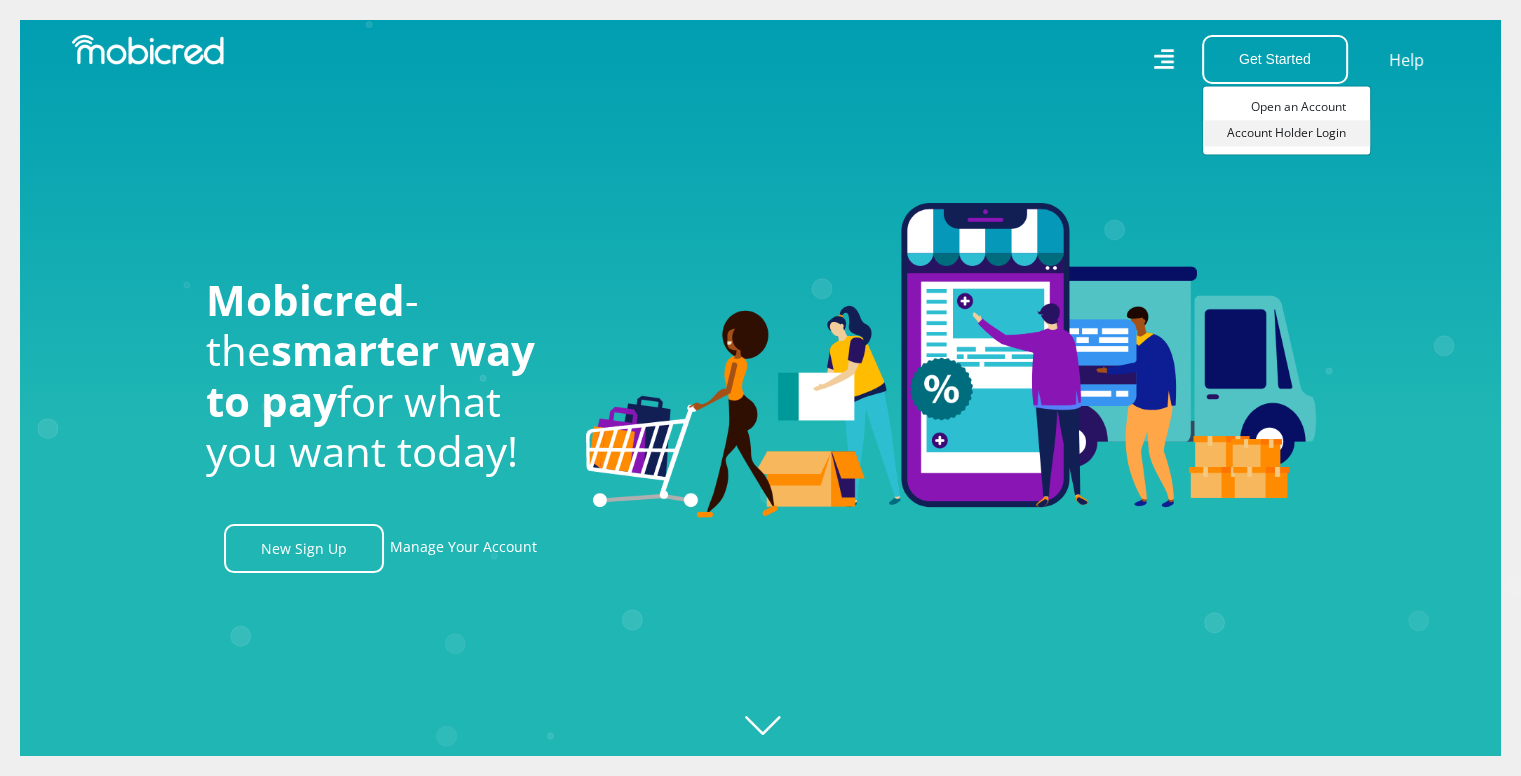 click on "Account Holder Login" at bounding box center [1286, 133] 